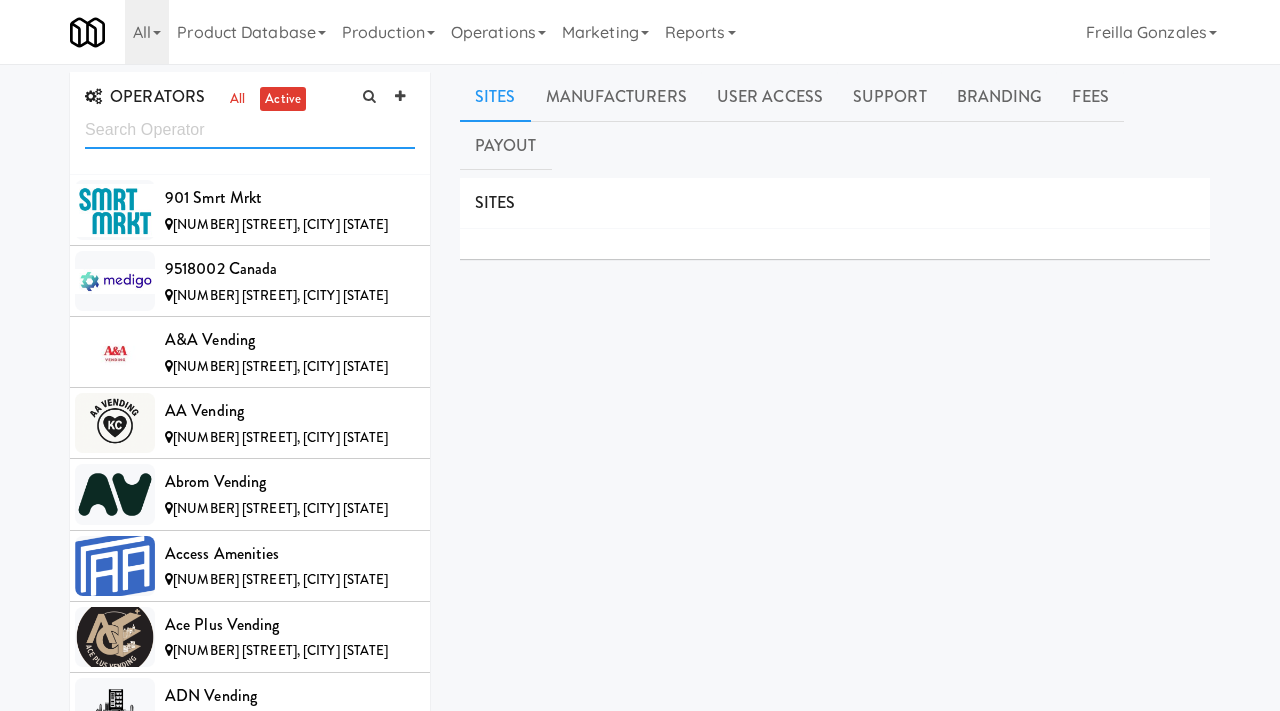 scroll, scrollTop: 0, scrollLeft: 0, axis: both 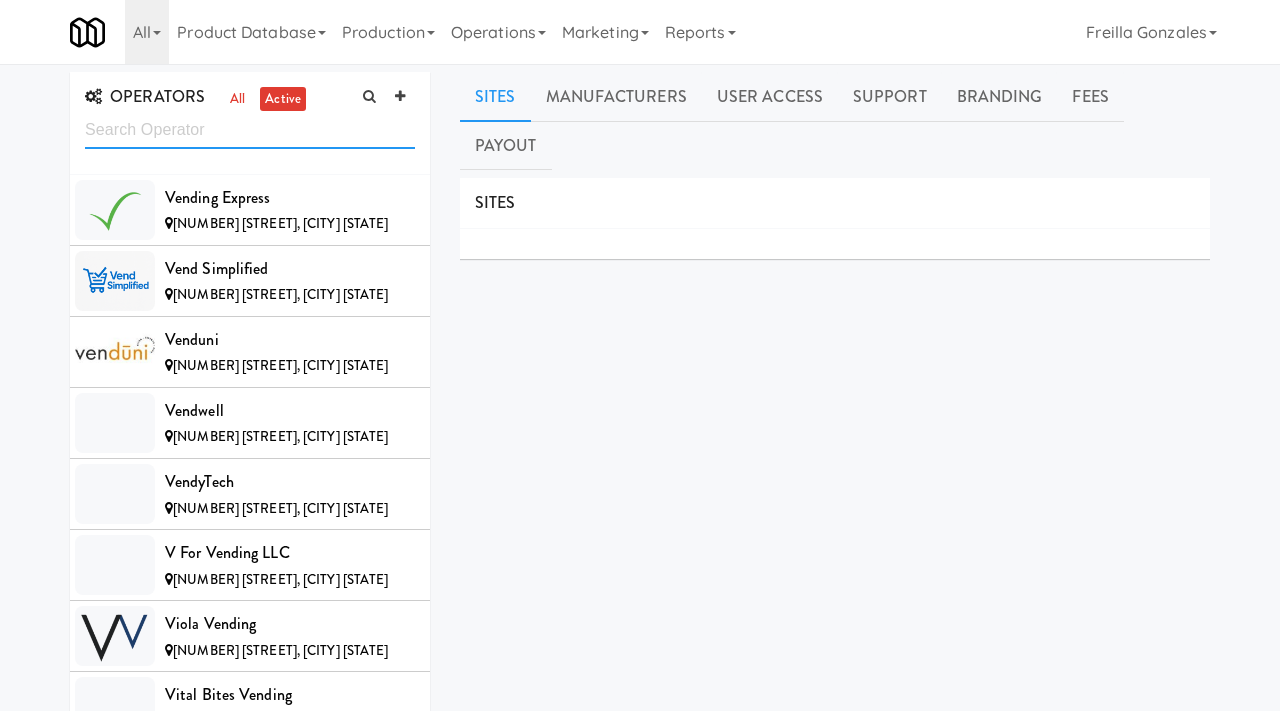 click at bounding box center (250, 130) 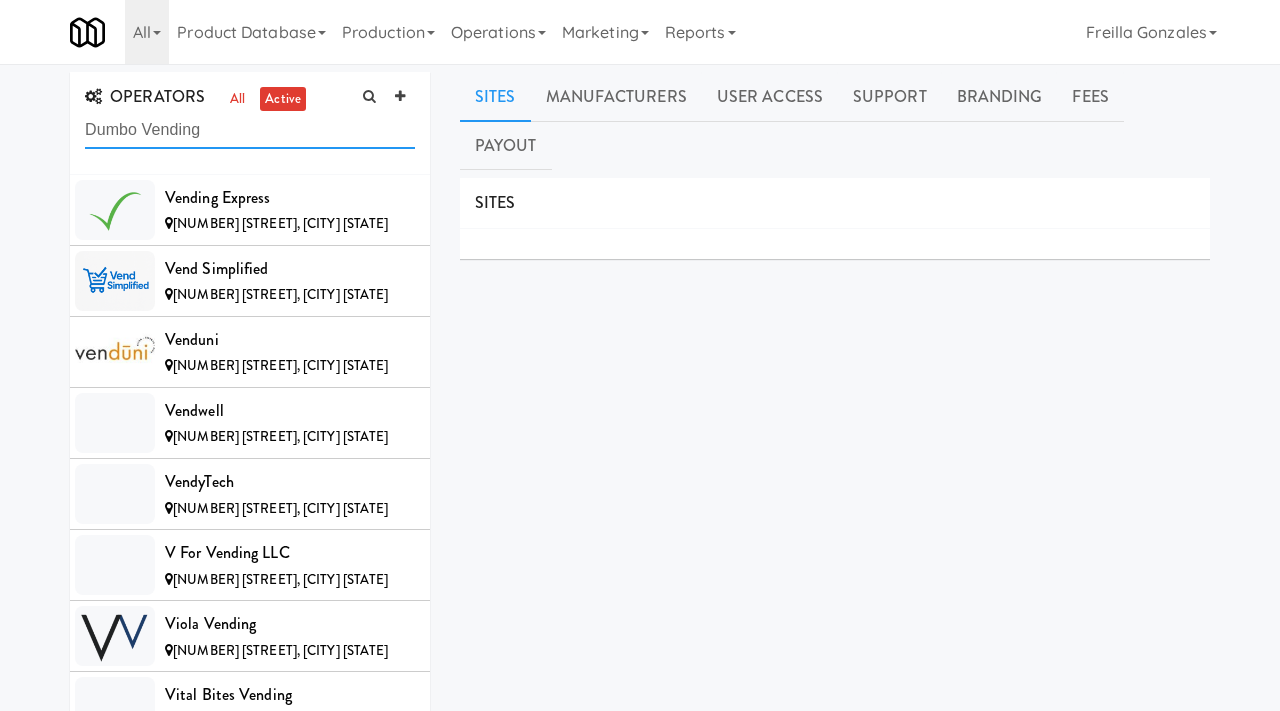 type on "Dumbo Vending" 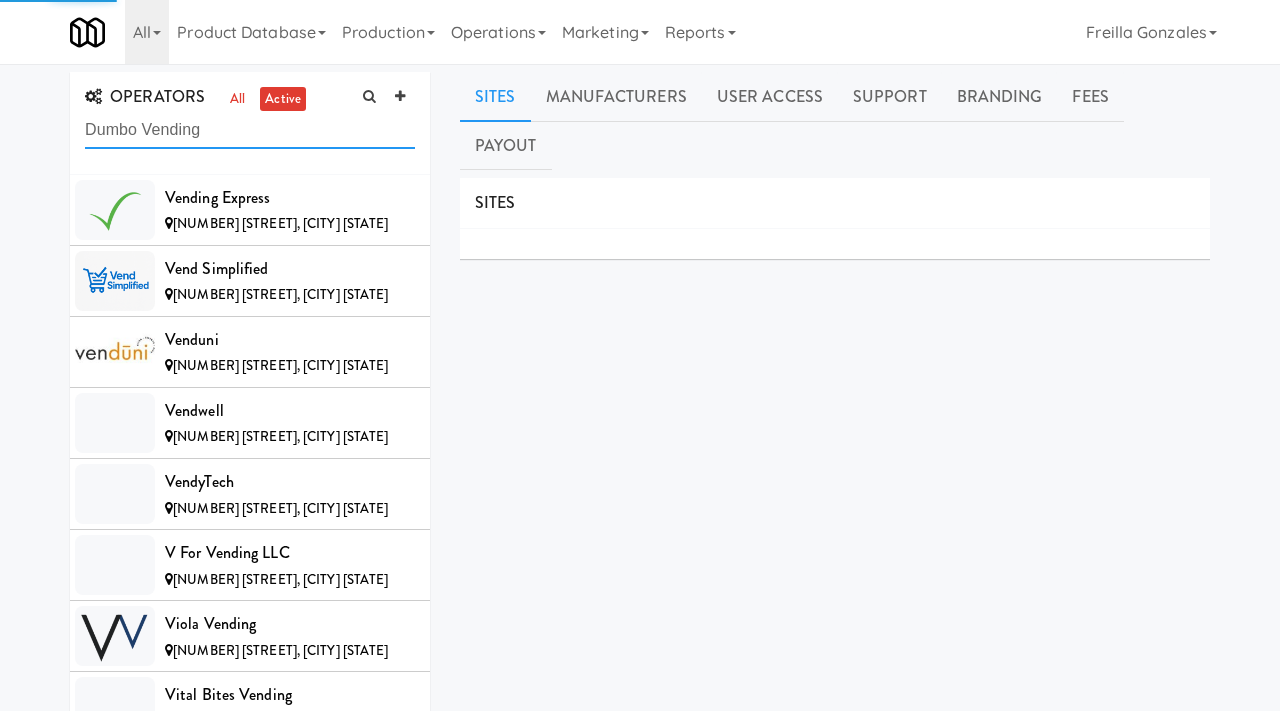 scroll, scrollTop: 0, scrollLeft: 0, axis: both 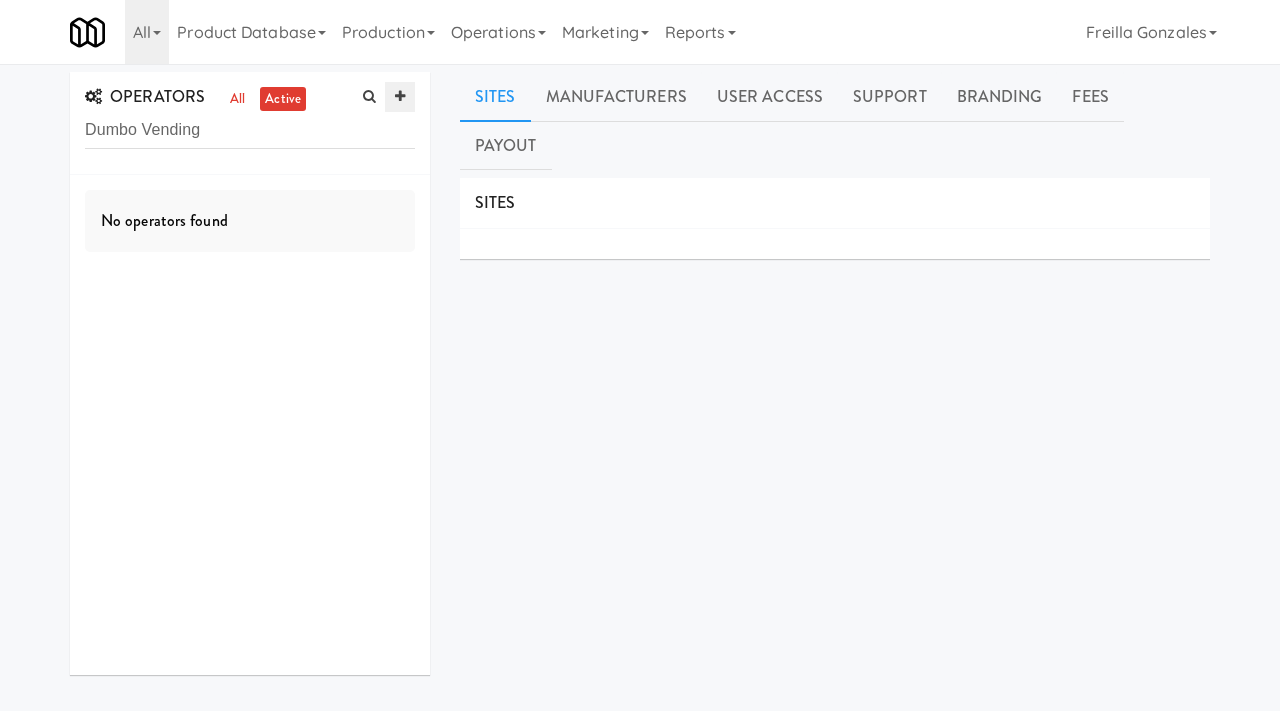 click at bounding box center (400, 97) 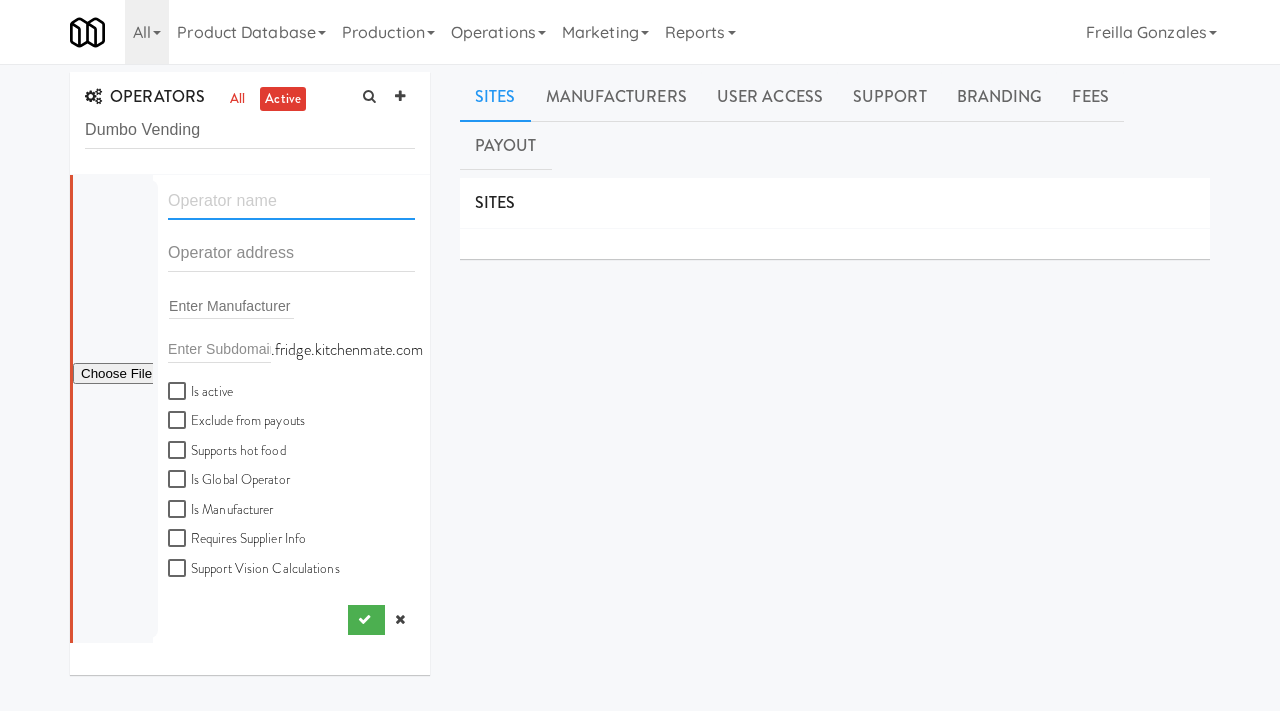 click at bounding box center (291, 201) 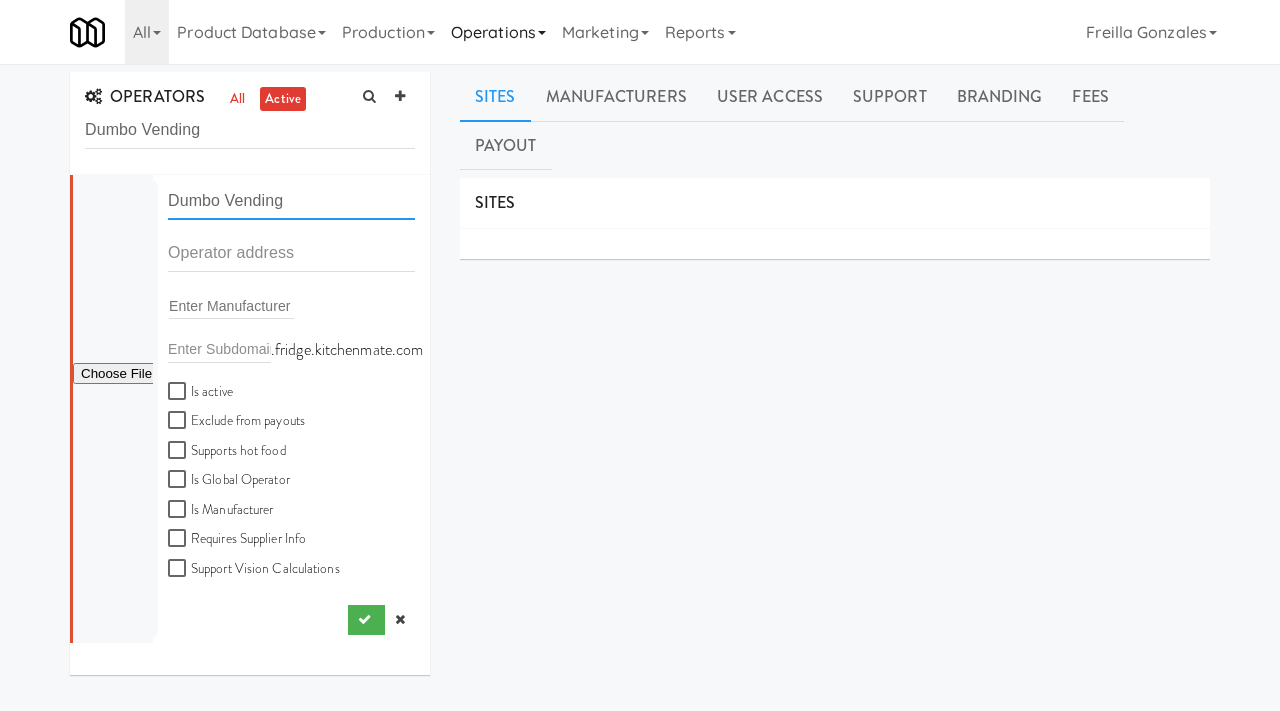 type on "Dumbo Vending" 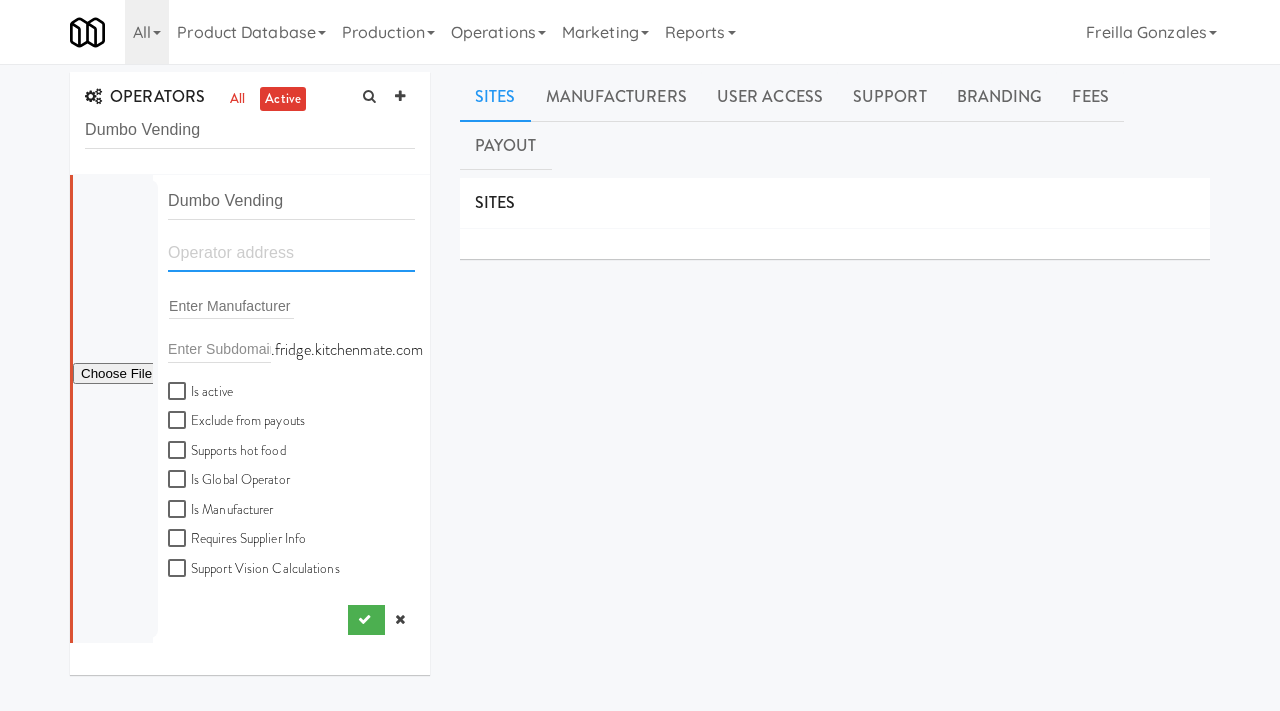 click at bounding box center [291, 253] 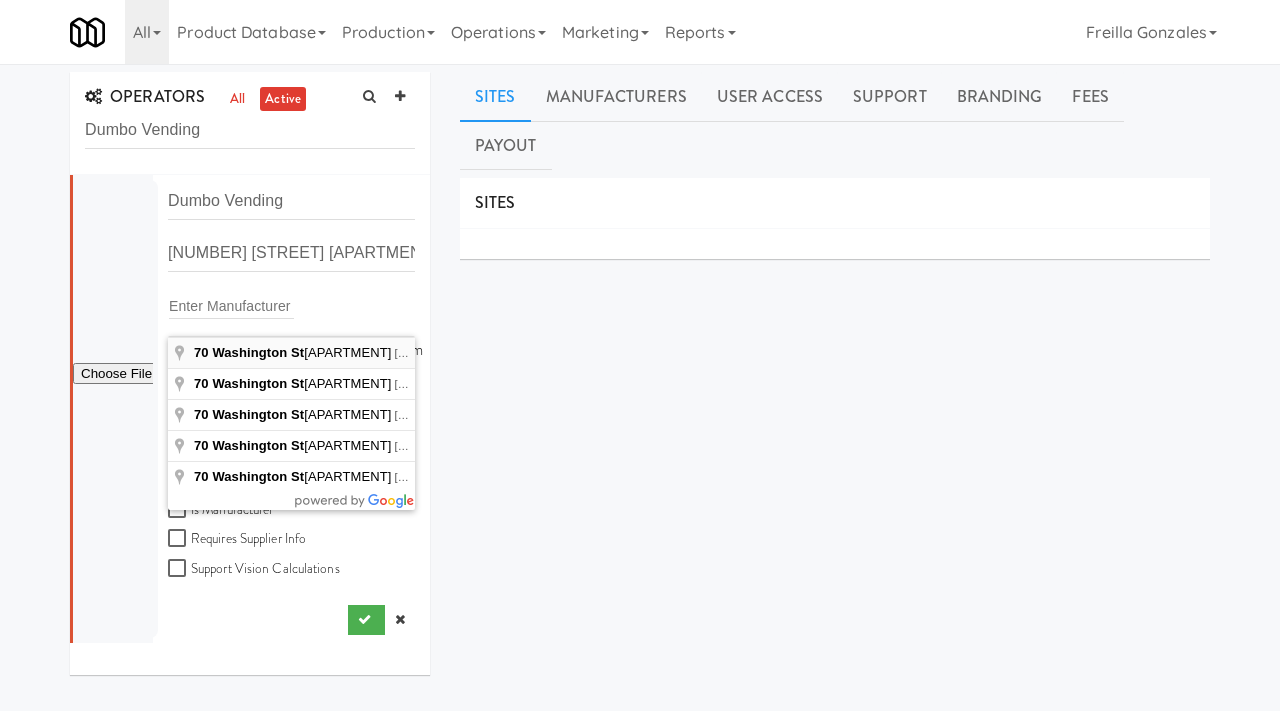 type on "70 Washington St apartment 3m, Brooklyn, NY, USA" 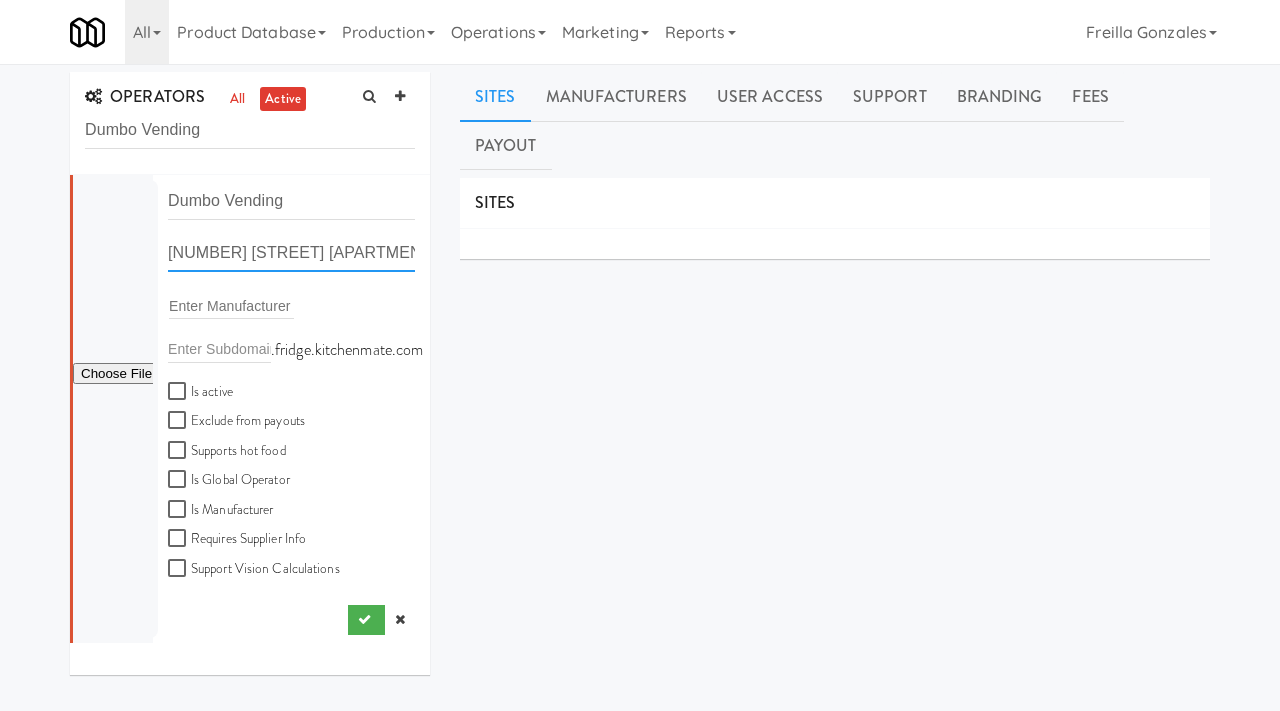 click on "70 Washington St apartment 3m, Brooklyn, NY, USA" at bounding box center [291, 253] 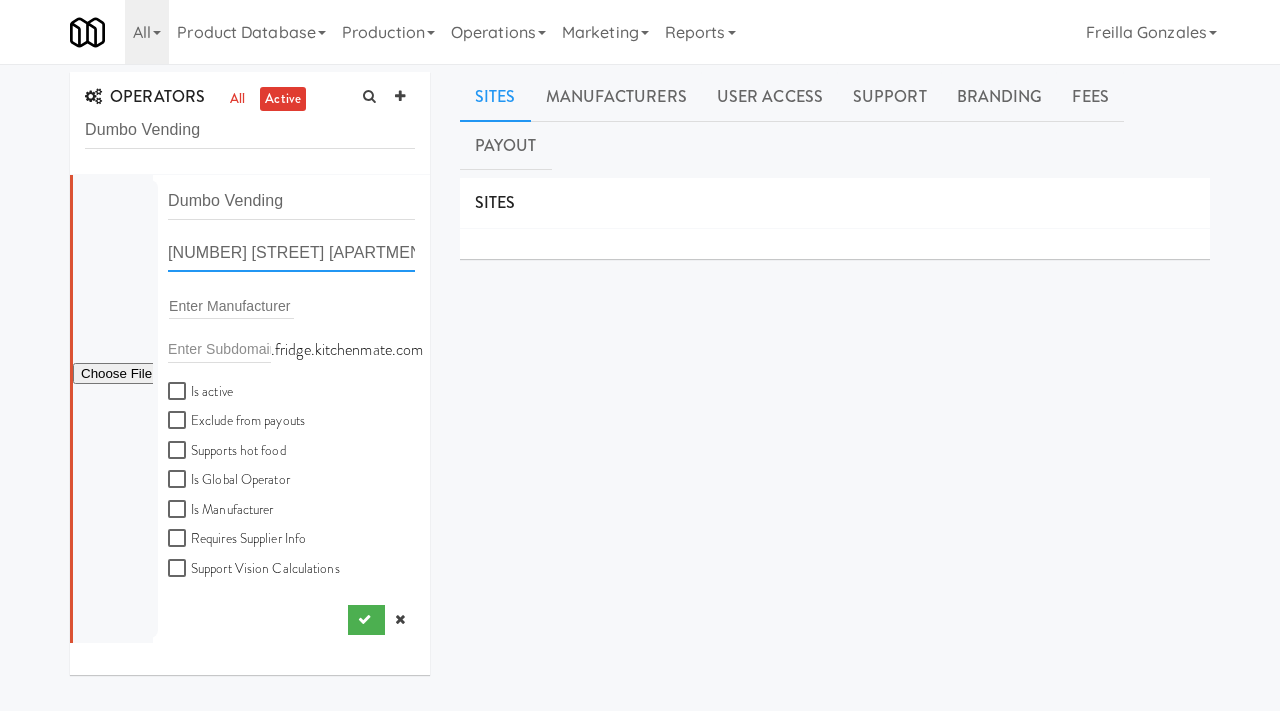 scroll, scrollTop: 0, scrollLeft: 126, axis: horizontal 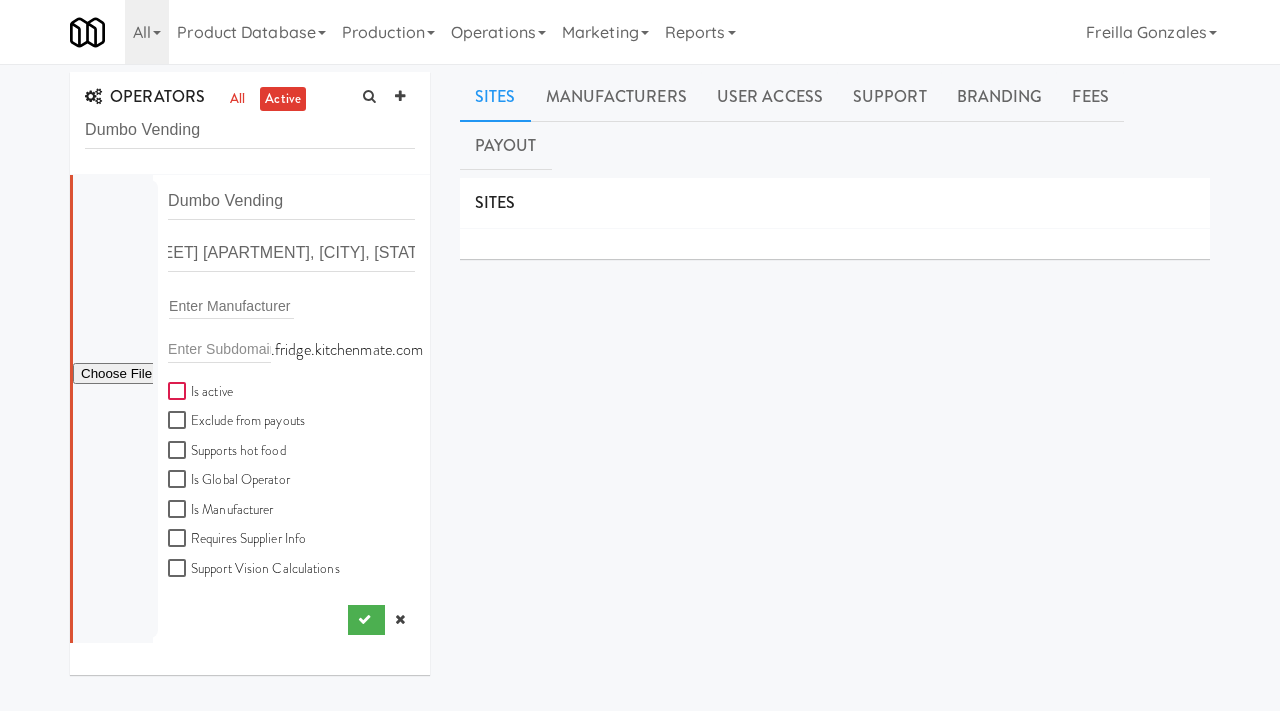 click on "Is active" at bounding box center (179, 392) 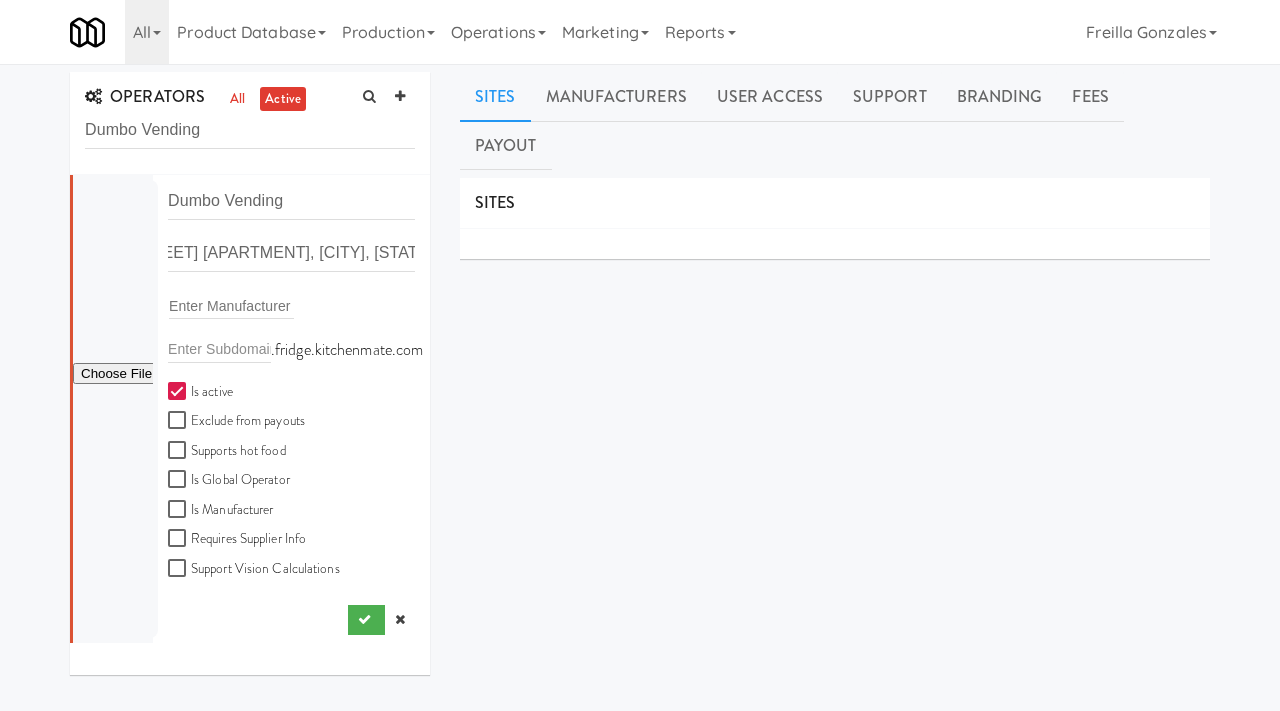 scroll, scrollTop: 0, scrollLeft: 0, axis: both 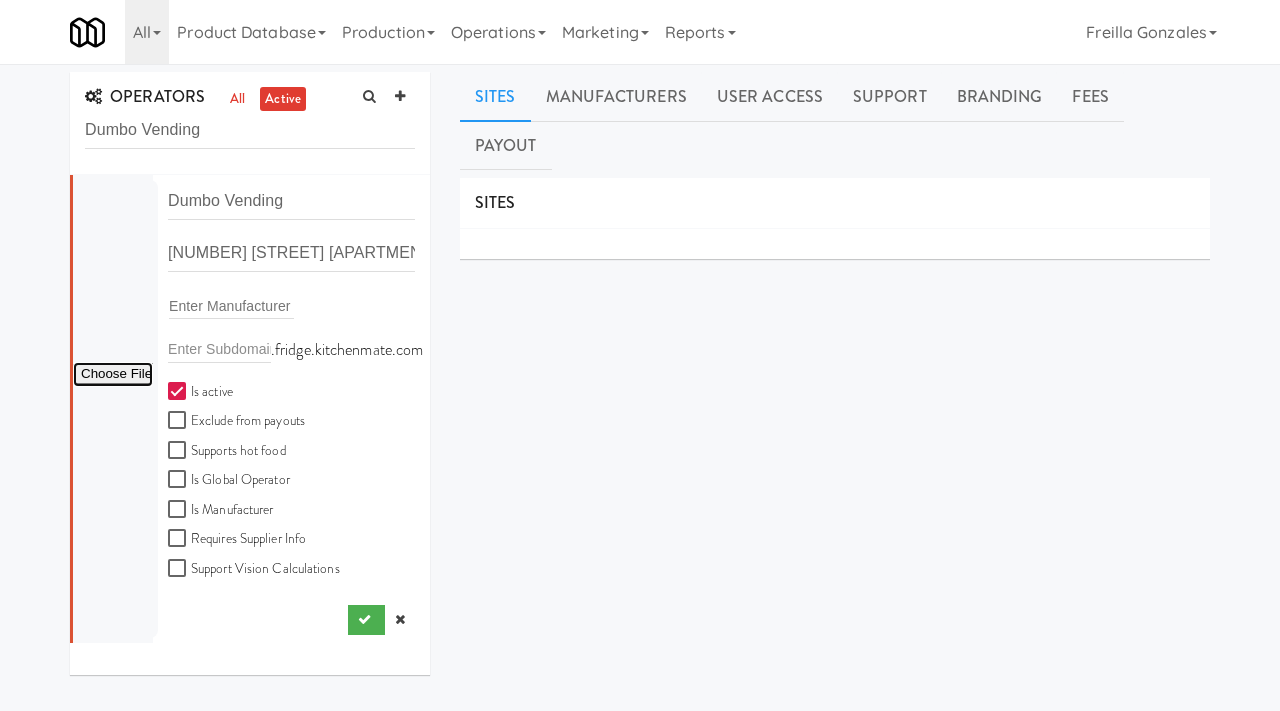 click at bounding box center [113, 374] 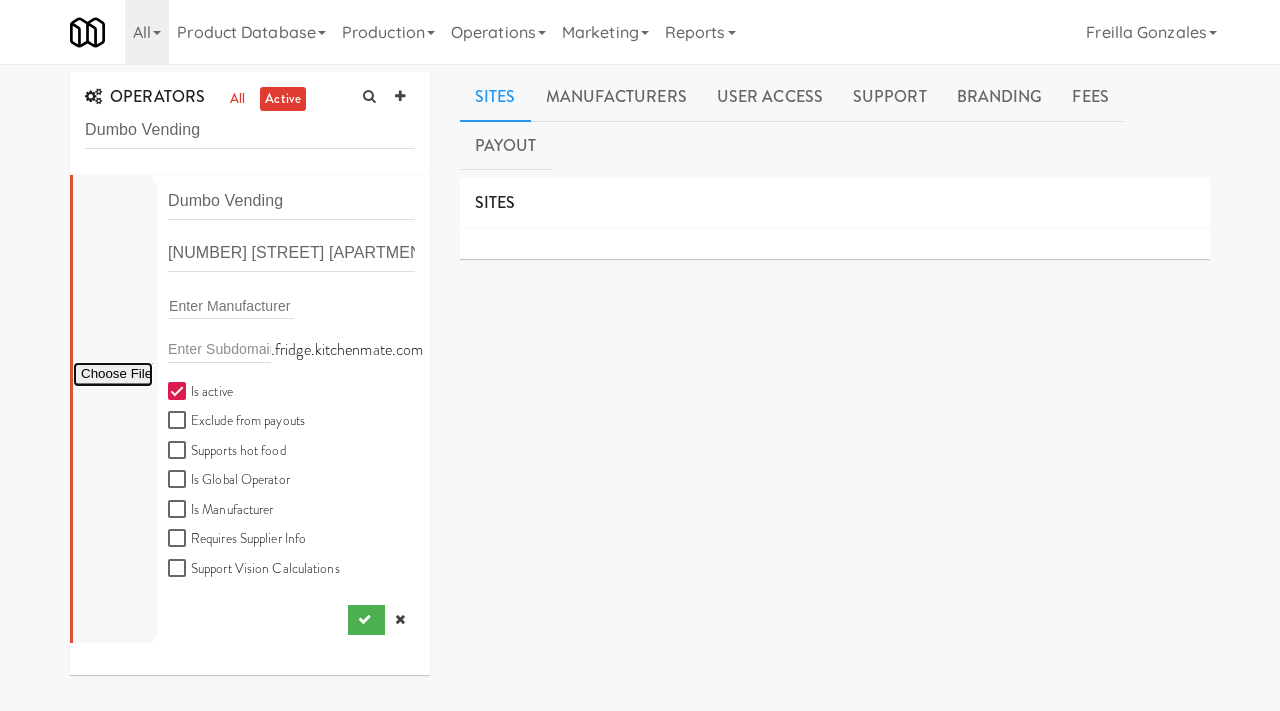 type on "C:\fakepath\362d7a38-9c93-4032-90ab-cfb9e7e9596c-0-2logo___dark_icon__270_x_270_-Dumbo-Vending-Logo-Black-and-White.png" 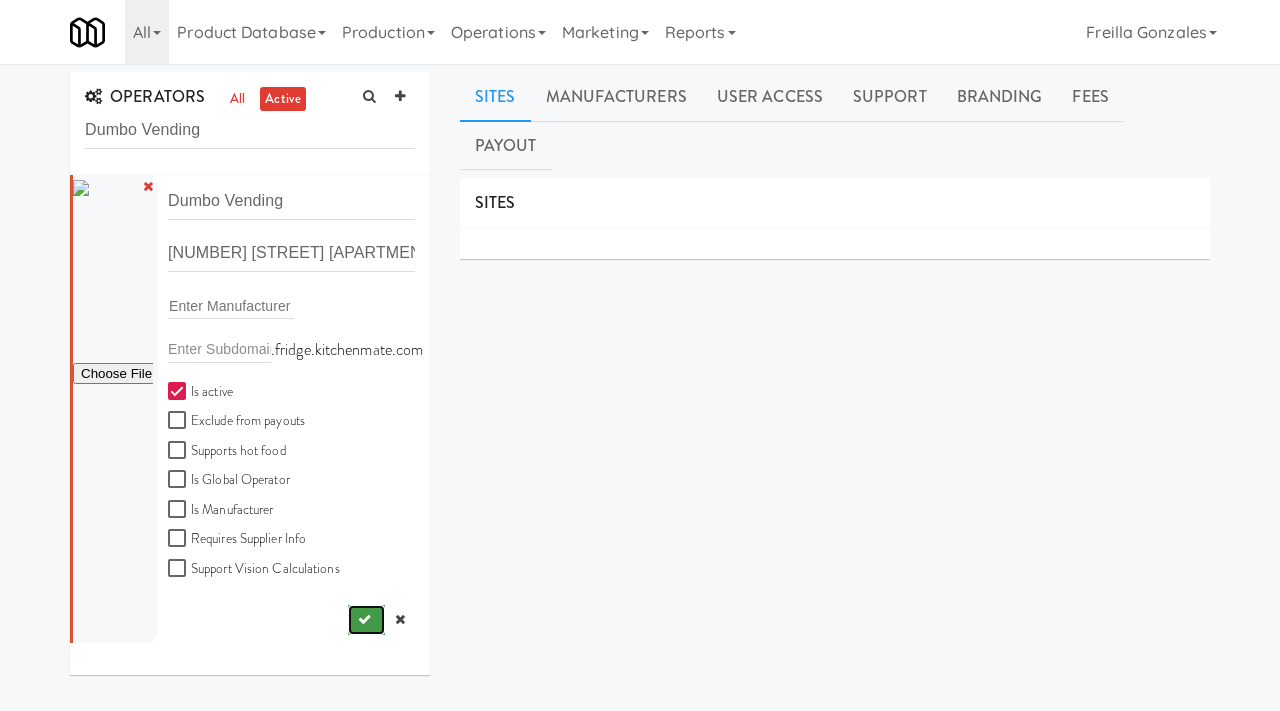 click at bounding box center (364, 619) 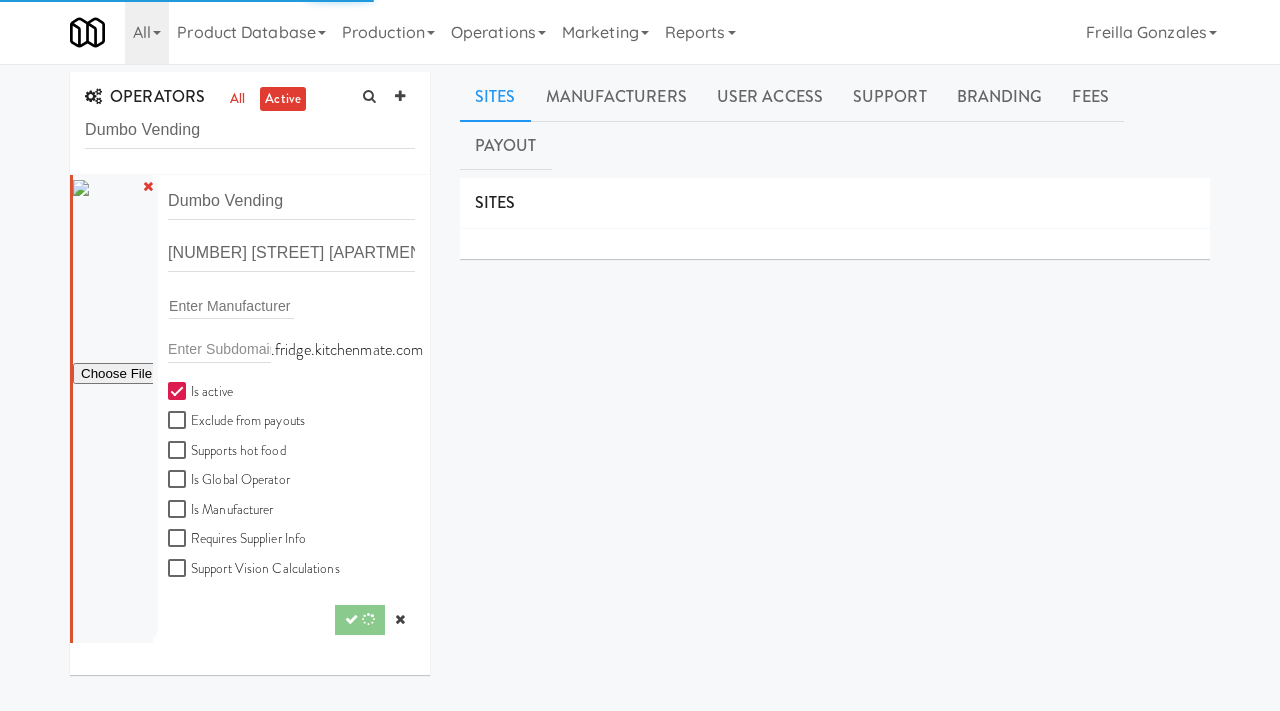 type 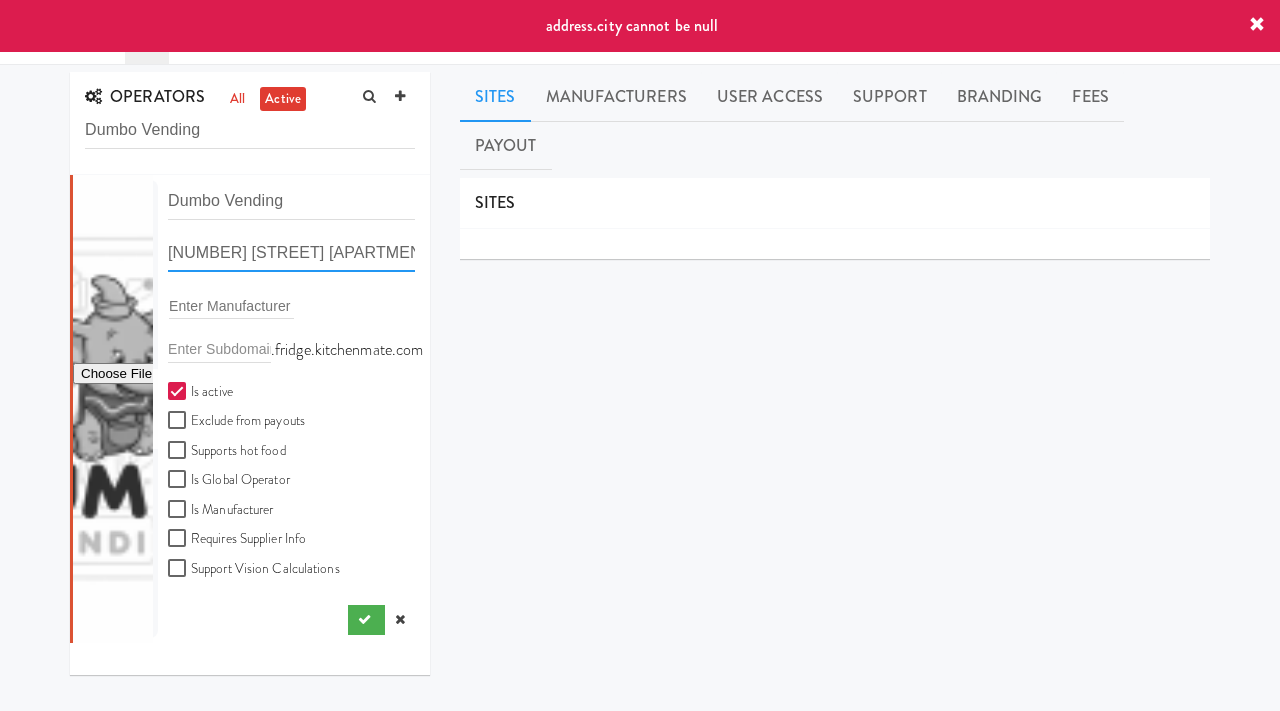 click on "70 Washington St apartment 3m, Brooklyn, NY, USA" at bounding box center [291, 253] 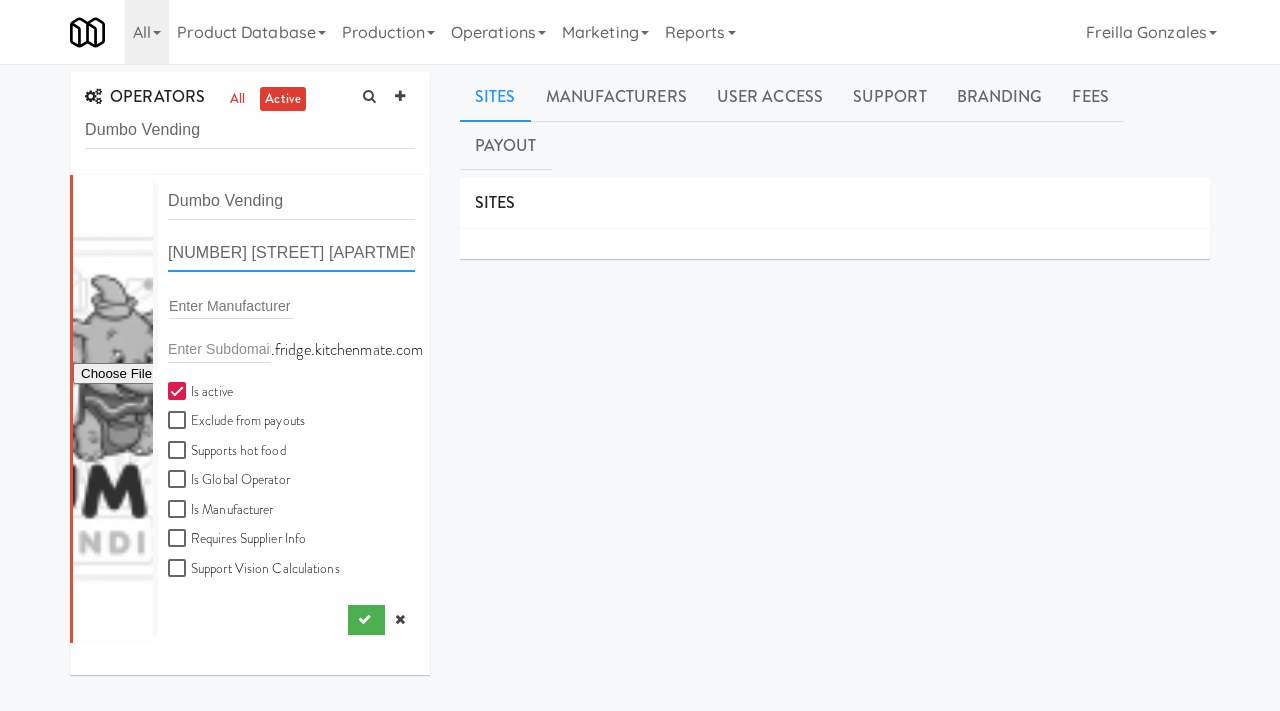 scroll, scrollTop: 0, scrollLeft: 140, axis: horizontal 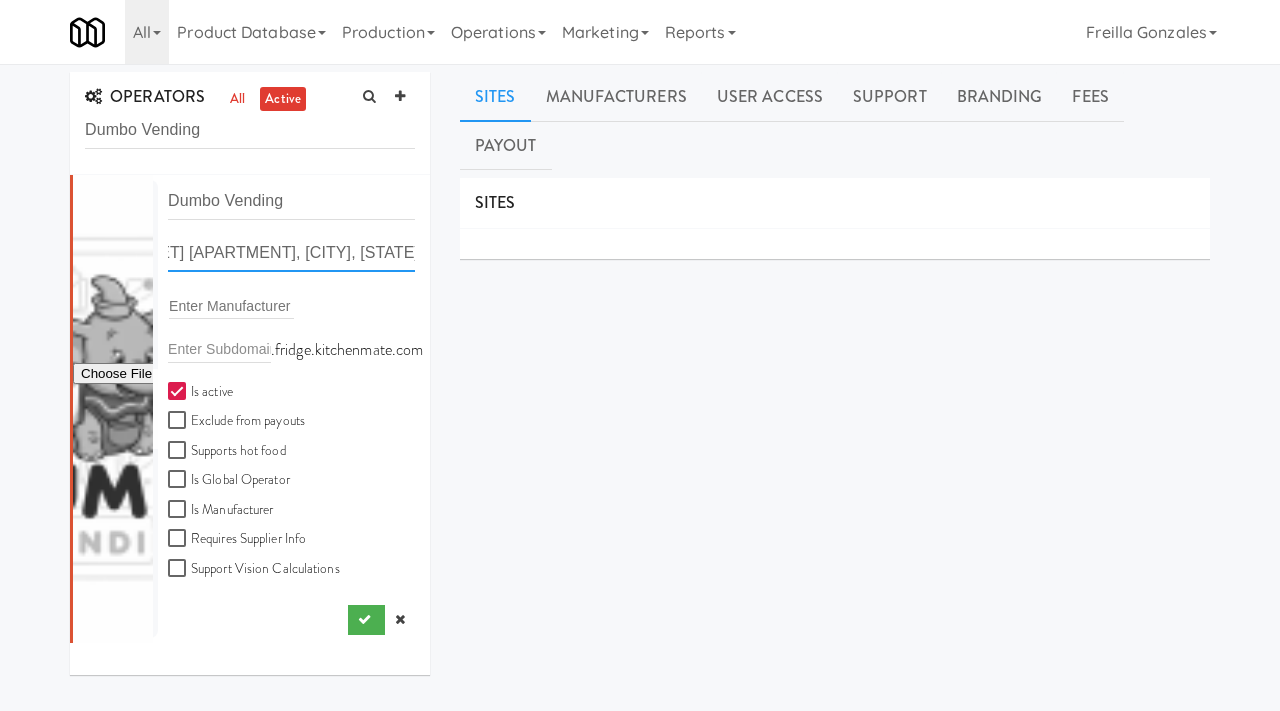 drag, startPoint x: 388, startPoint y: 253, endPoint x: 638, endPoint y: 261, distance: 250.12796 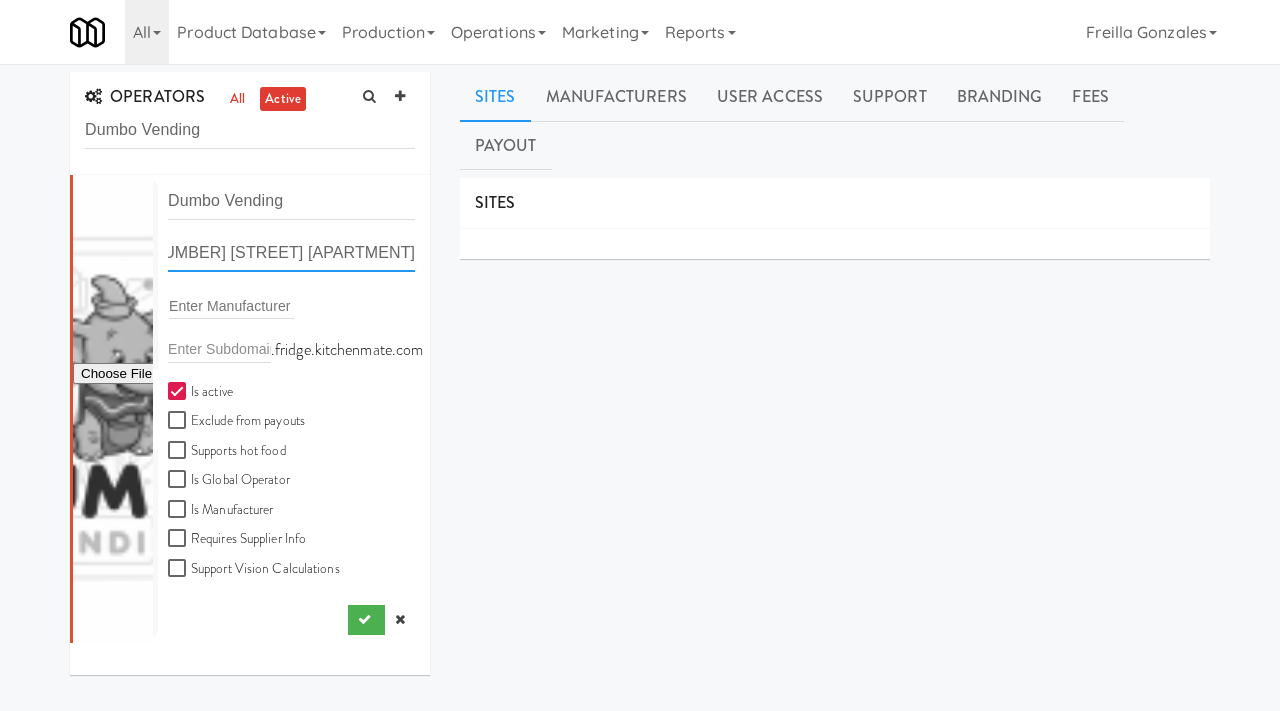 scroll, scrollTop: 0, scrollLeft: 0, axis: both 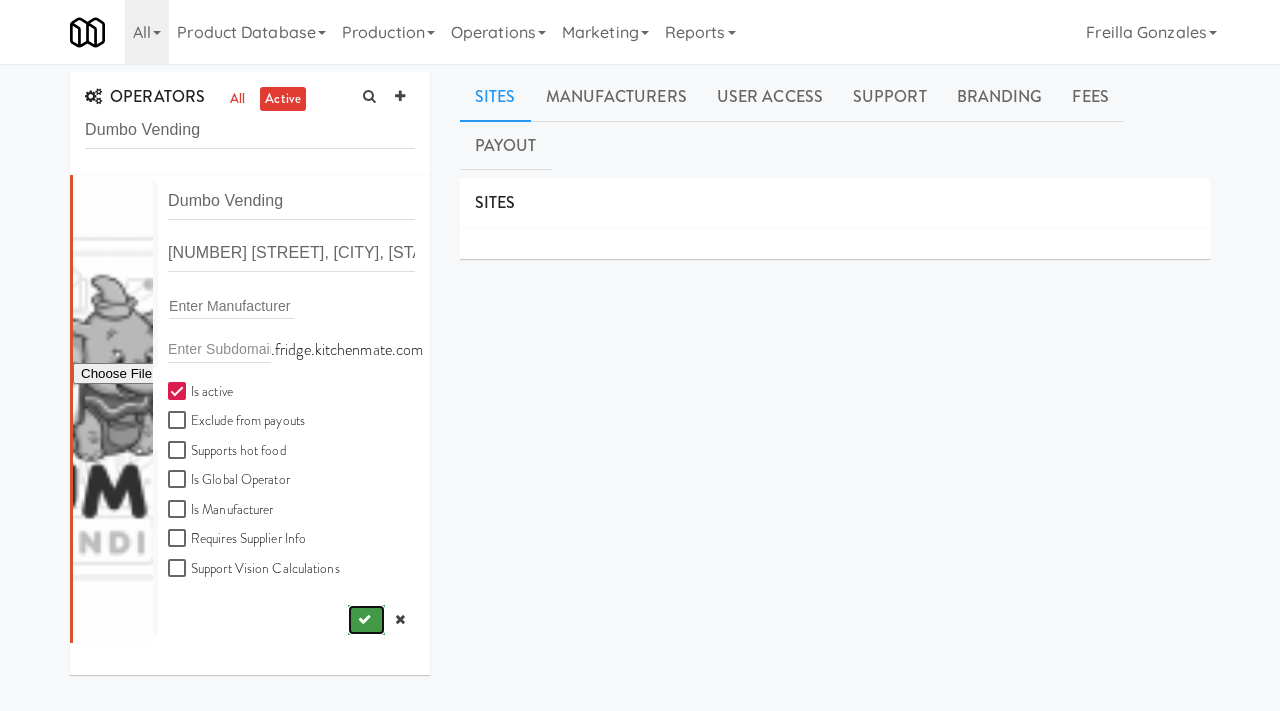 click at bounding box center [366, 620] 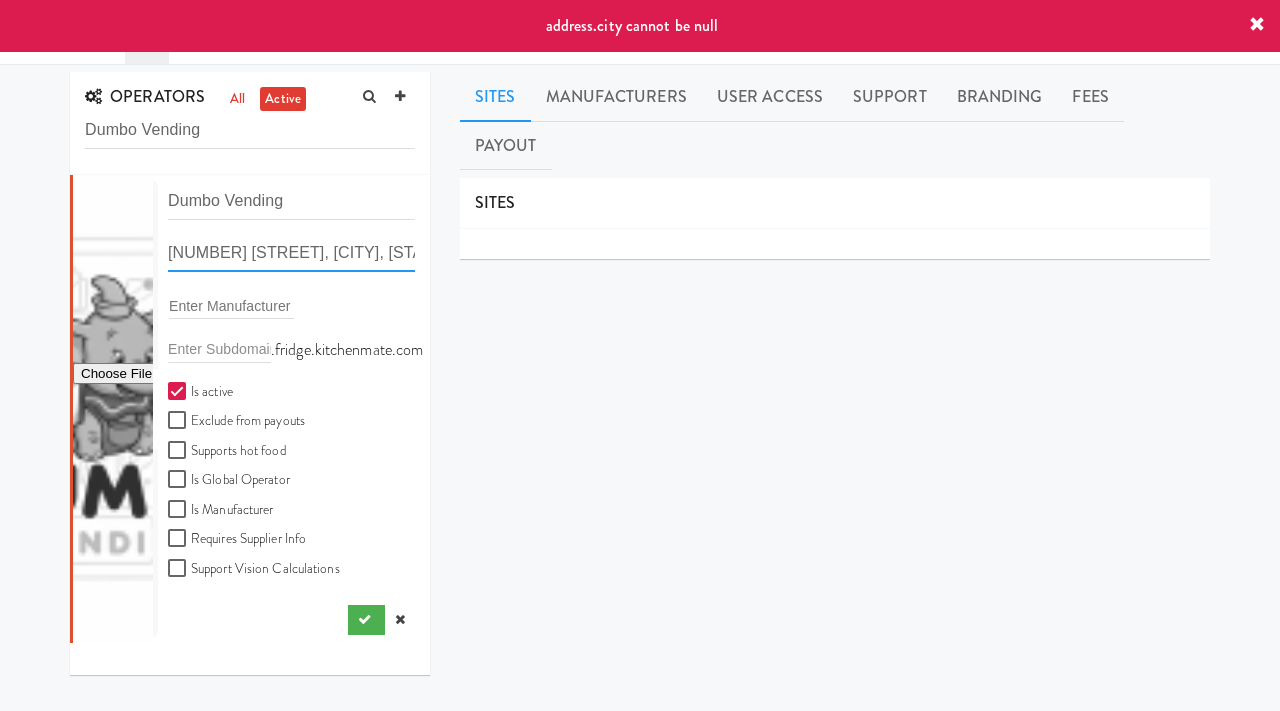 click on "70 Washington St, Brooklyn, NY, USA" at bounding box center [291, 253] 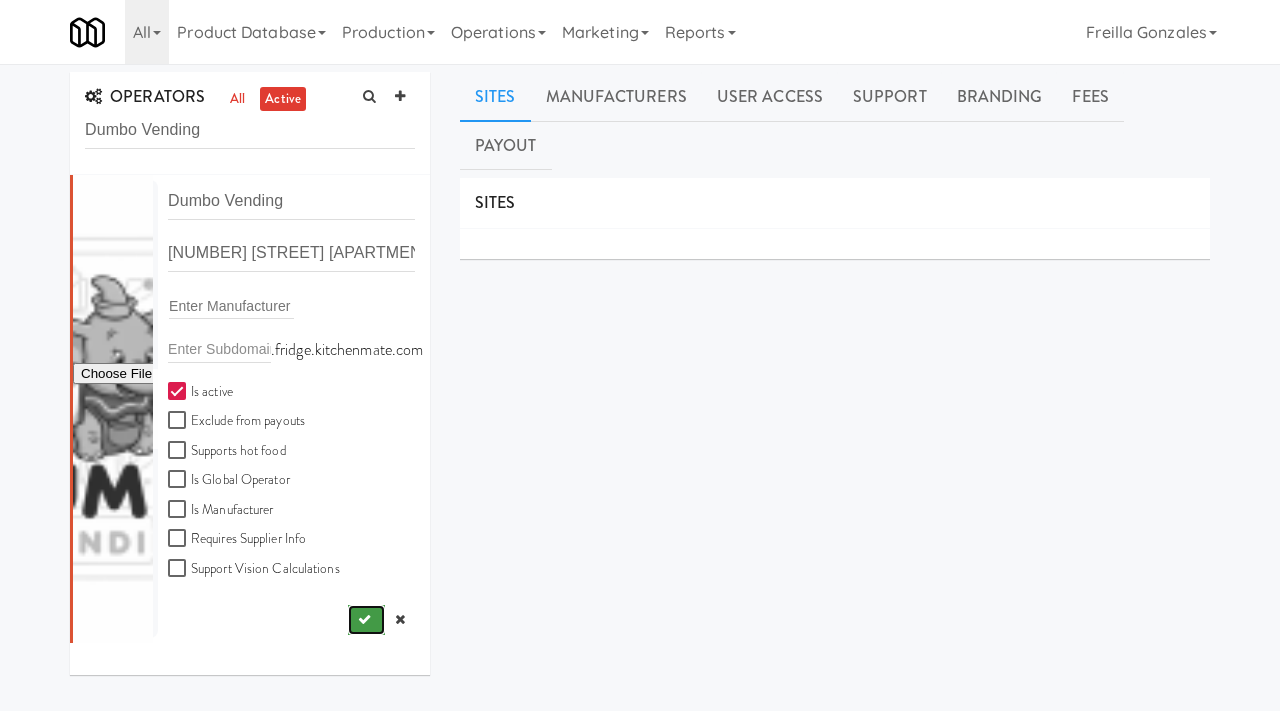 click at bounding box center (364, 619) 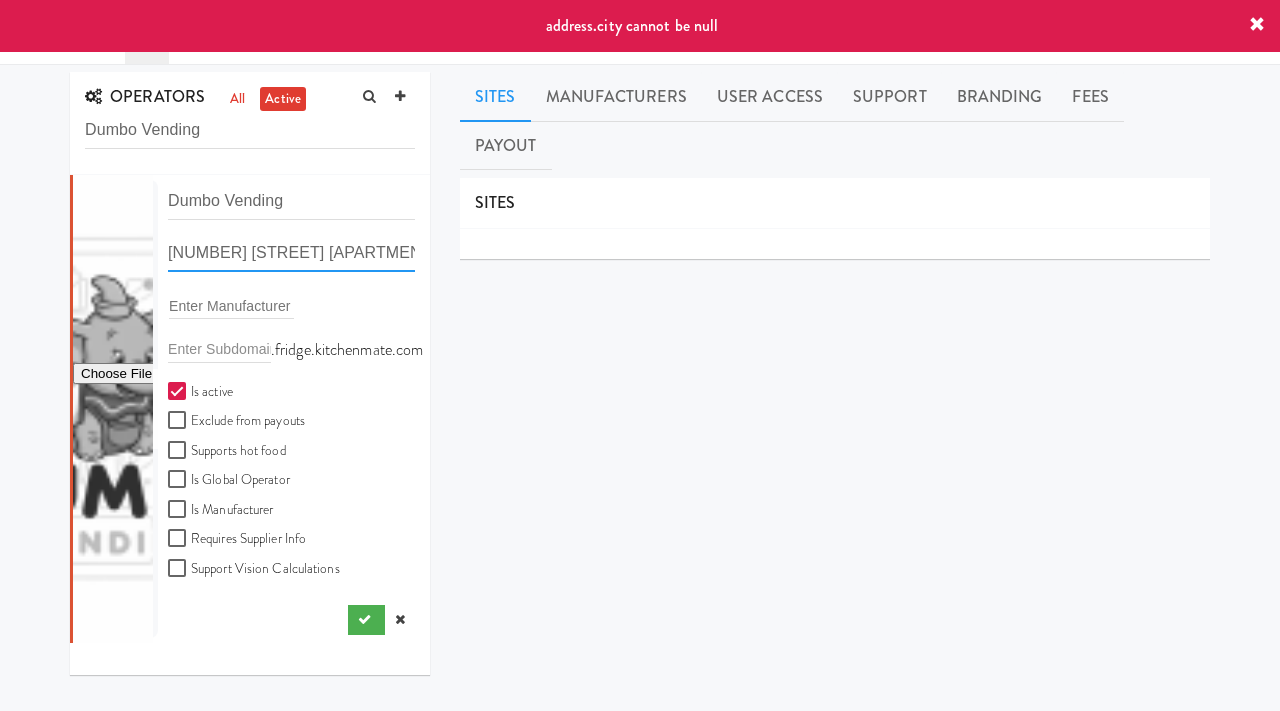 click on "70 Washington St apt 3b, Brooklyn, NY, USA" at bounding box center (291, 253) 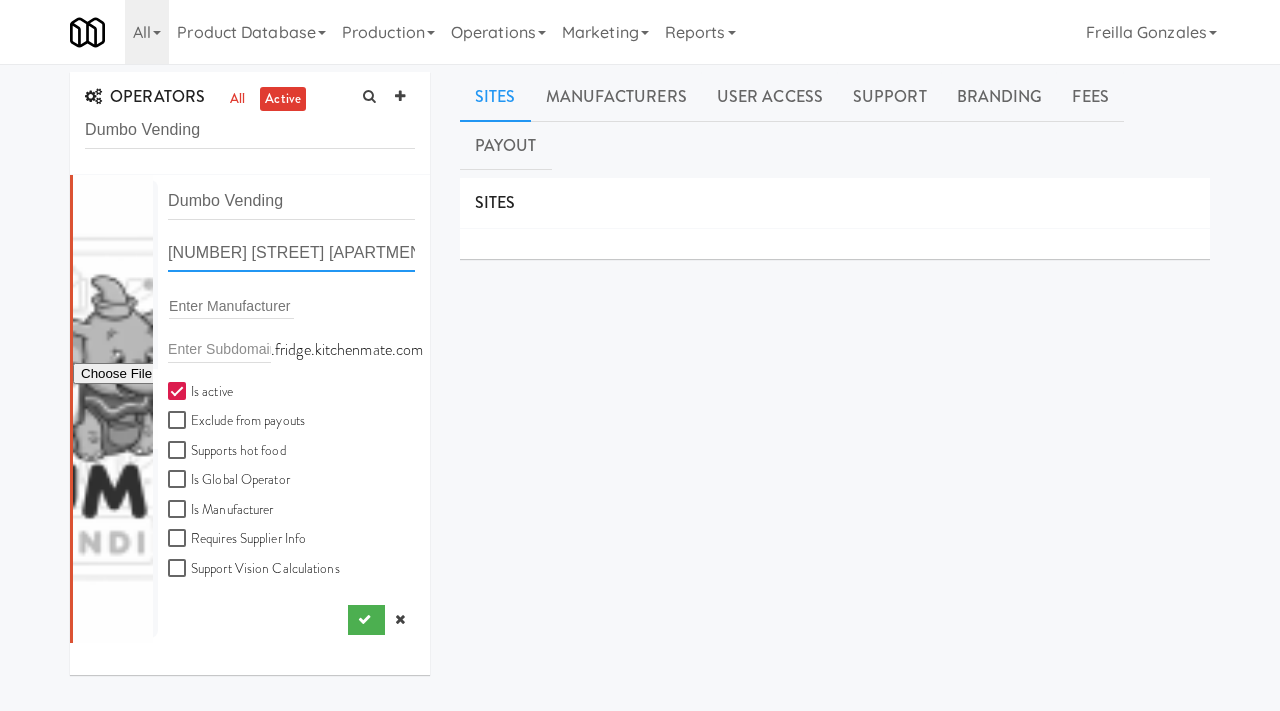 paste on ". Apartment 3M" 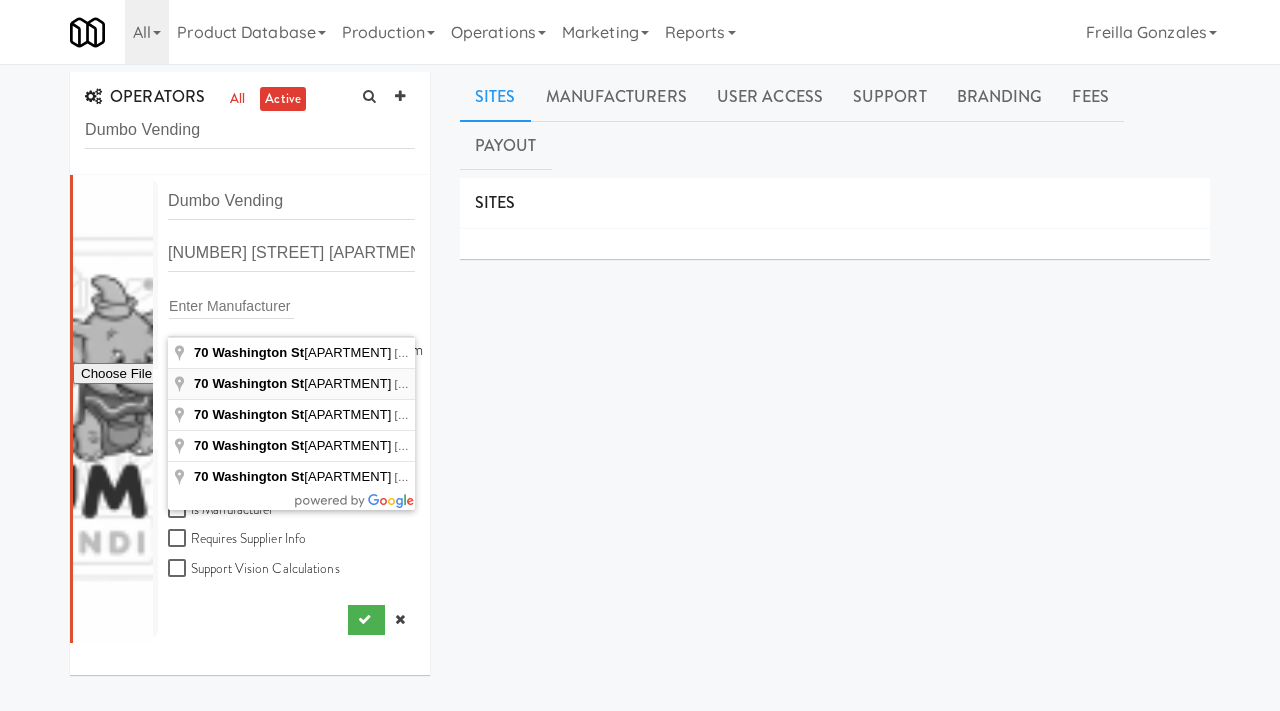 type on "70 Washington St apartment 3m, Salem, MA, USA" 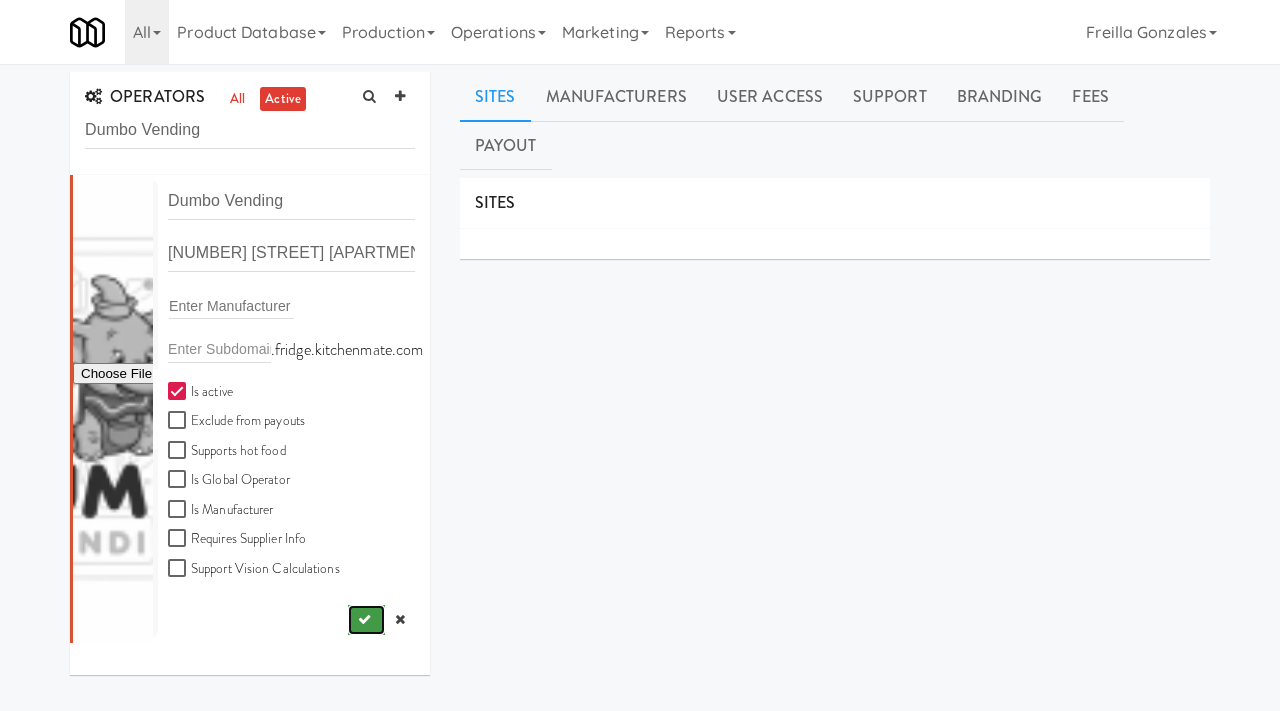 click at bounding box center [366, 620] 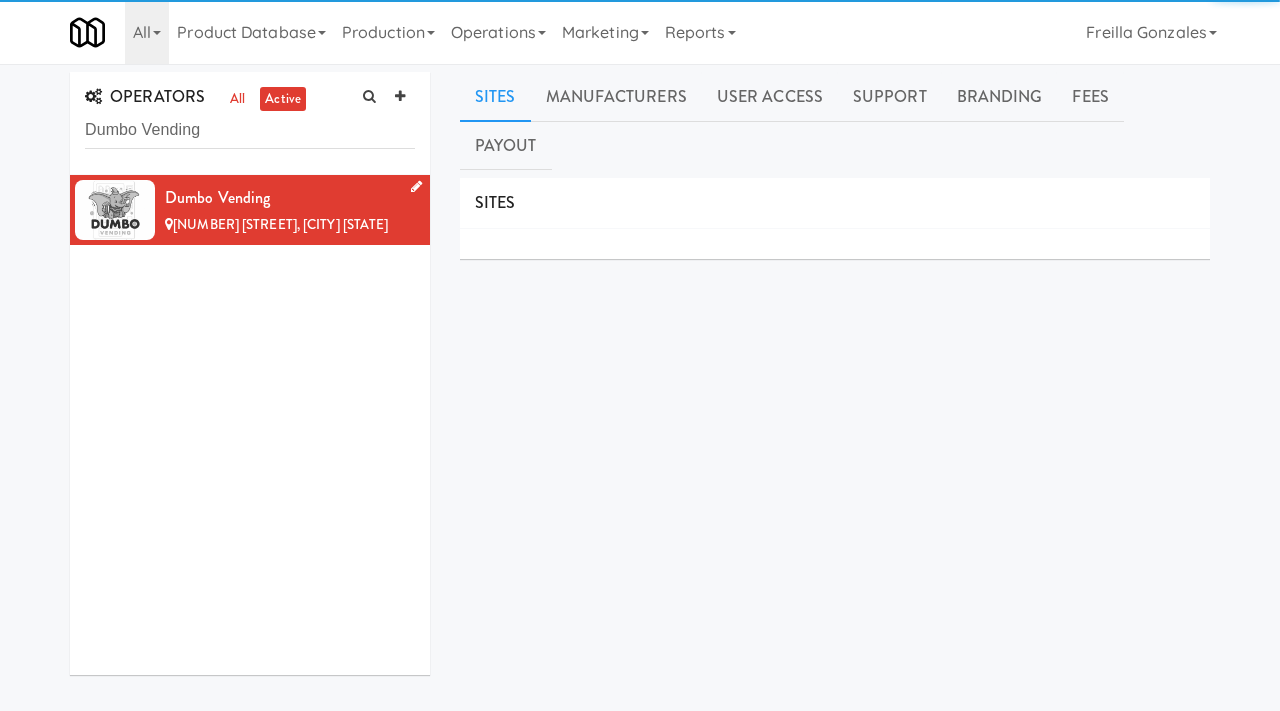 click at bounding box center [416, 186] 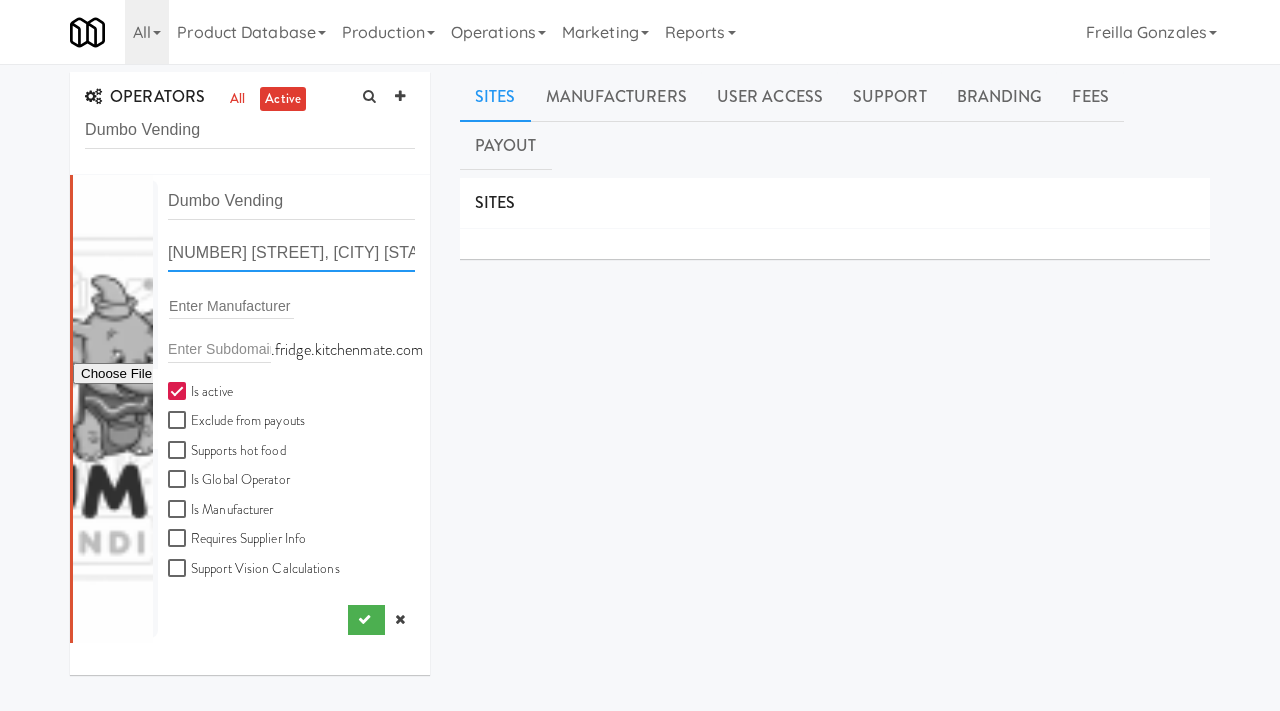 click on "70 Washington St, Salem MA" at bounding box center [291, 253] 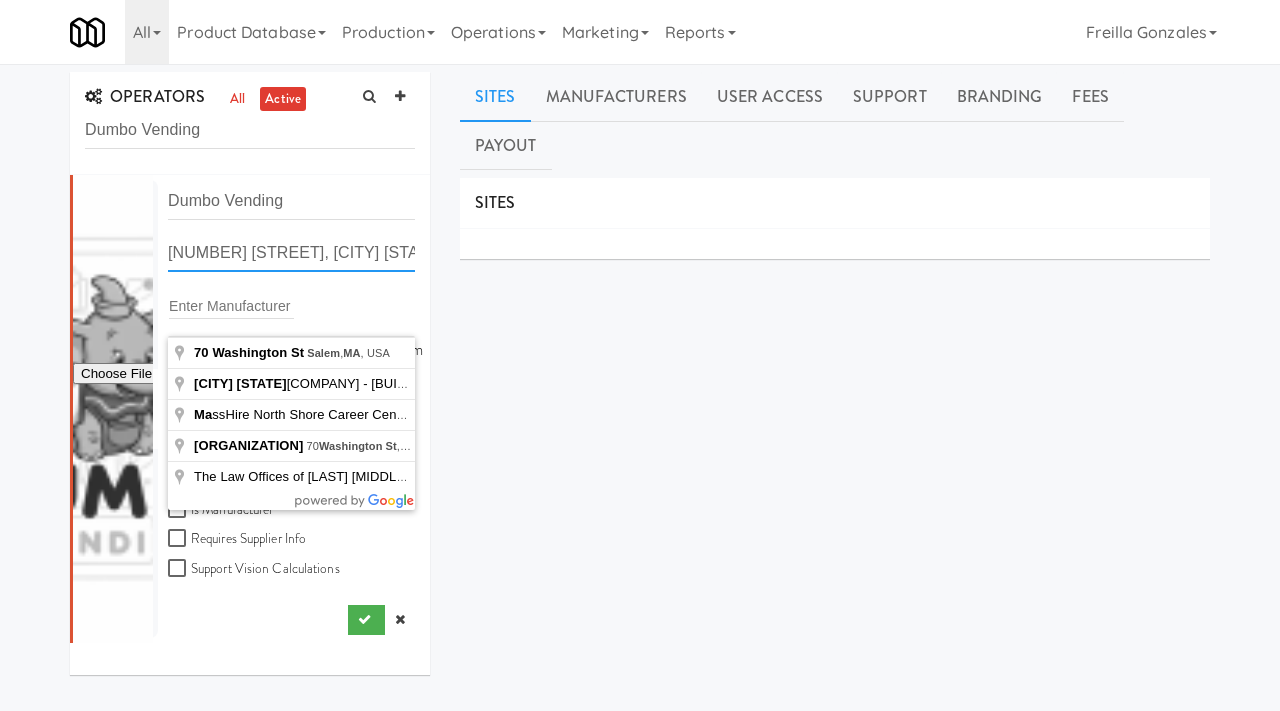 paste on ". Apartment 3M" 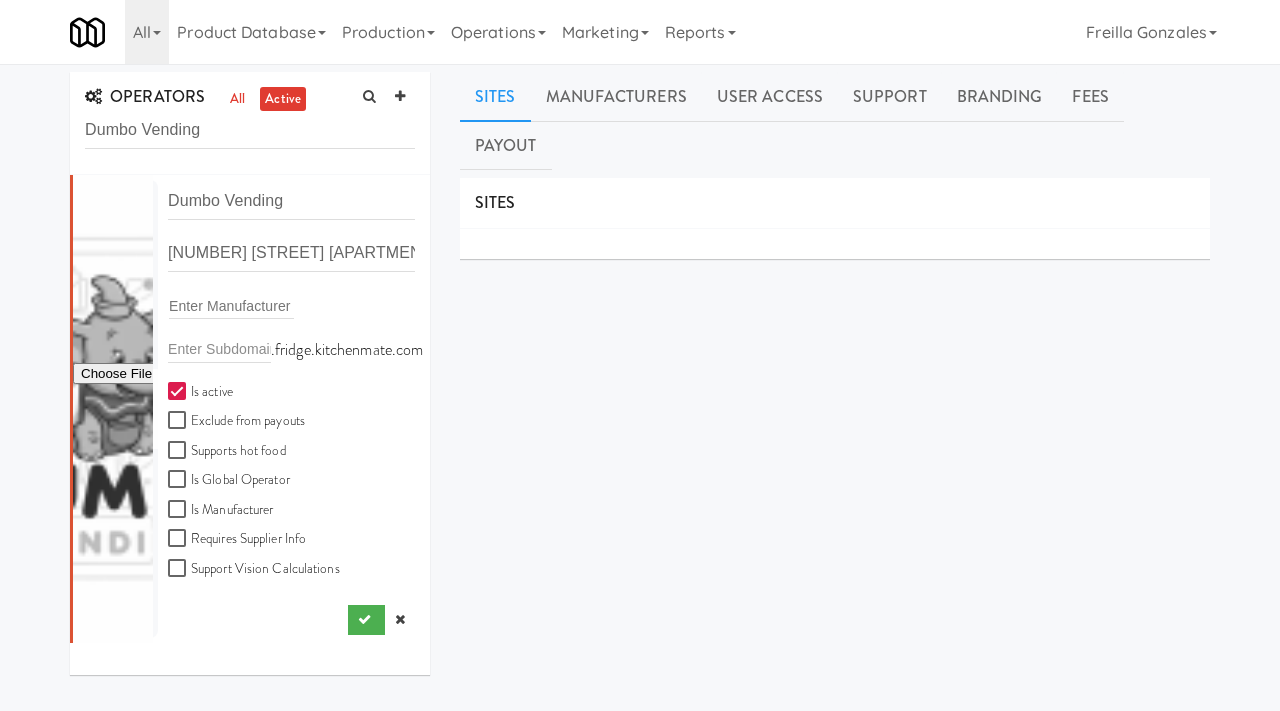 type on "70 Washington St apartment 3m, Brooklyn, NY, USA" 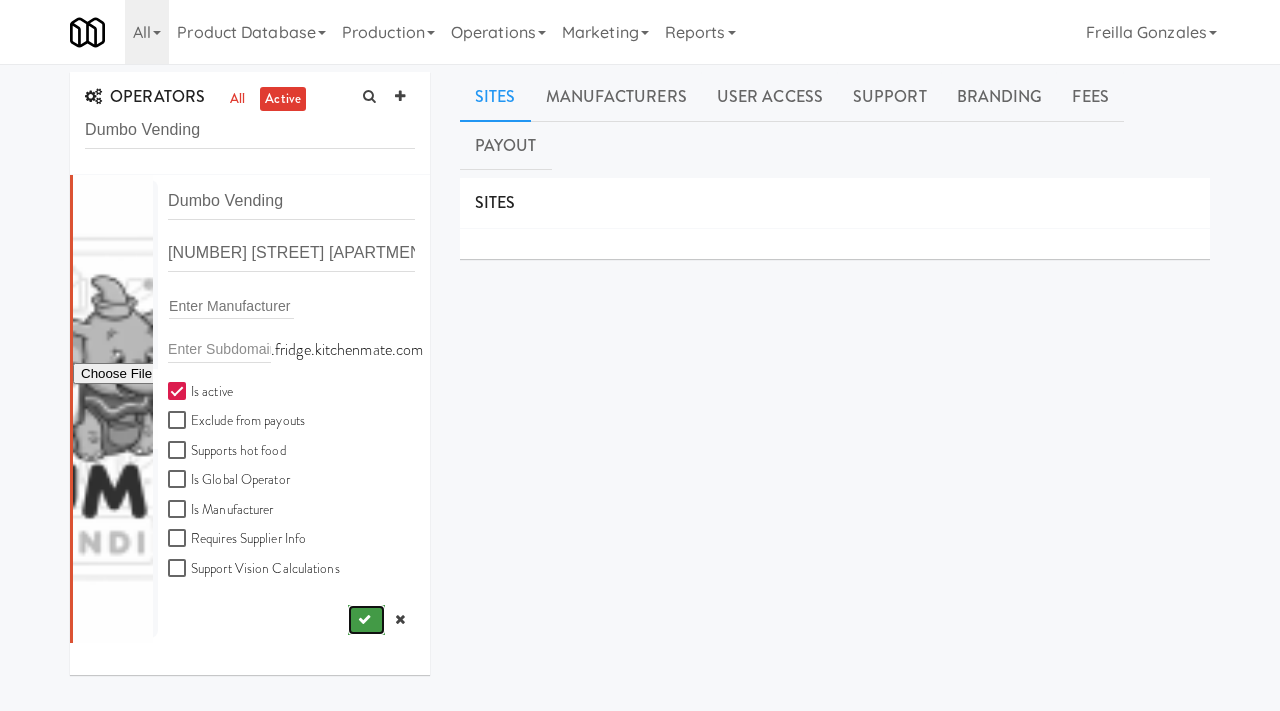 click at bounding box center (364, 619) 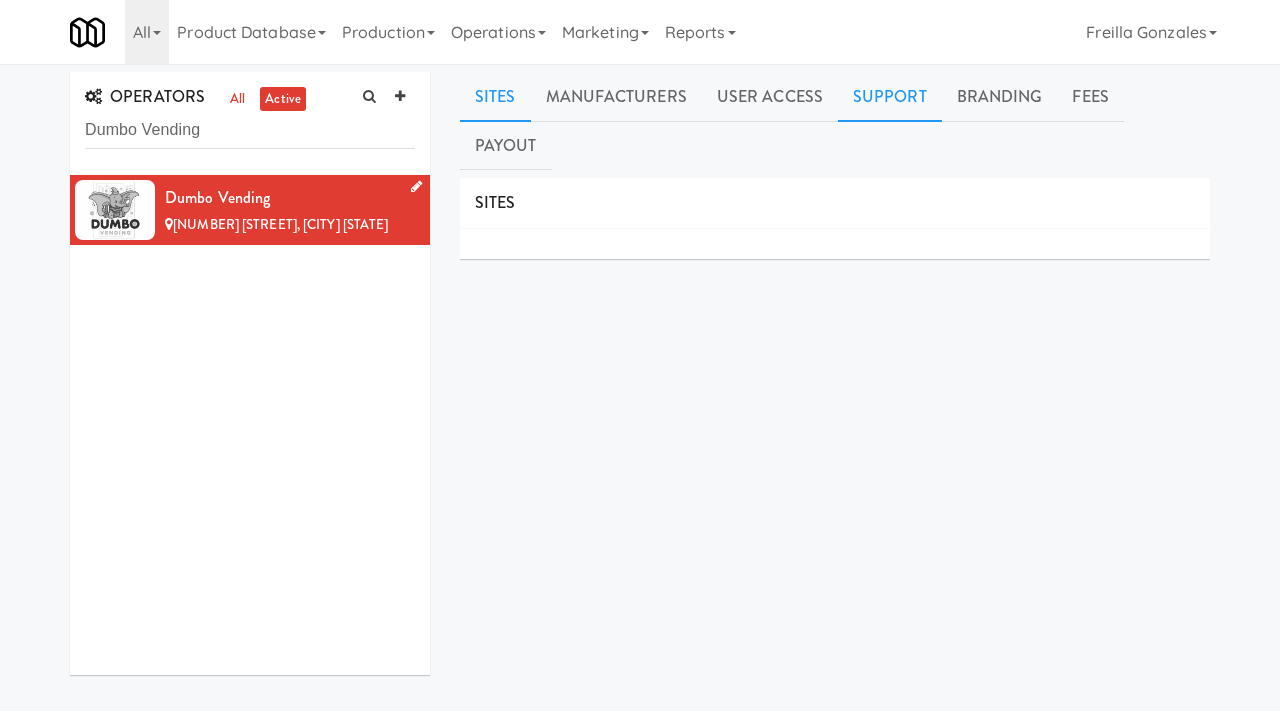 click on "Support" at bounding box center [890, 97] 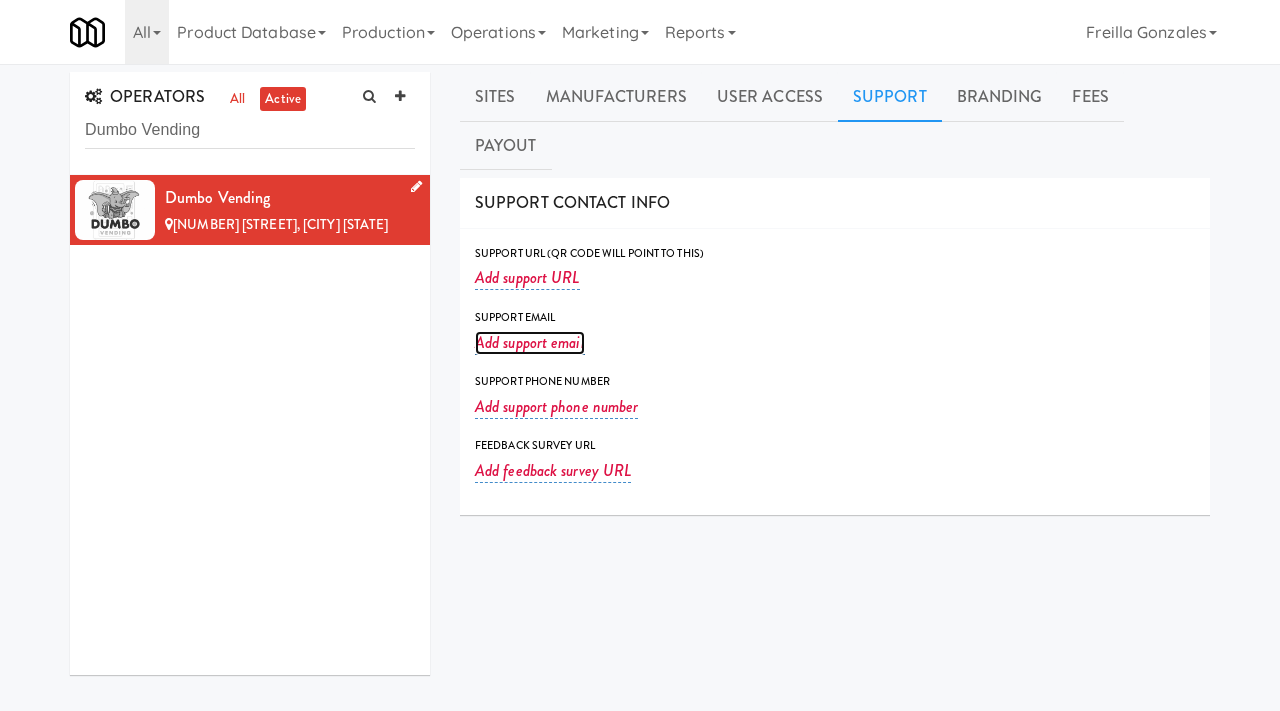 click on "Add support email" at bounding box center (530, 343) 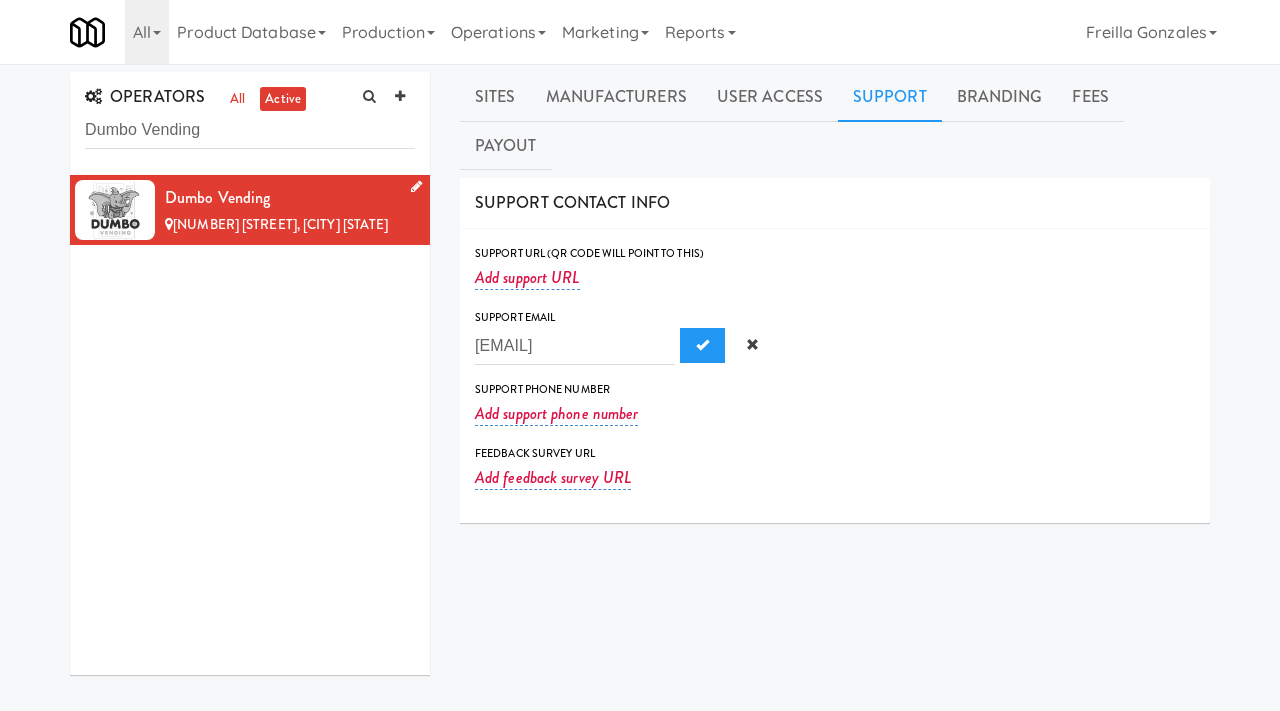 scroll, scrollTop: 0, scrollLeft: 13, axis: horizontal 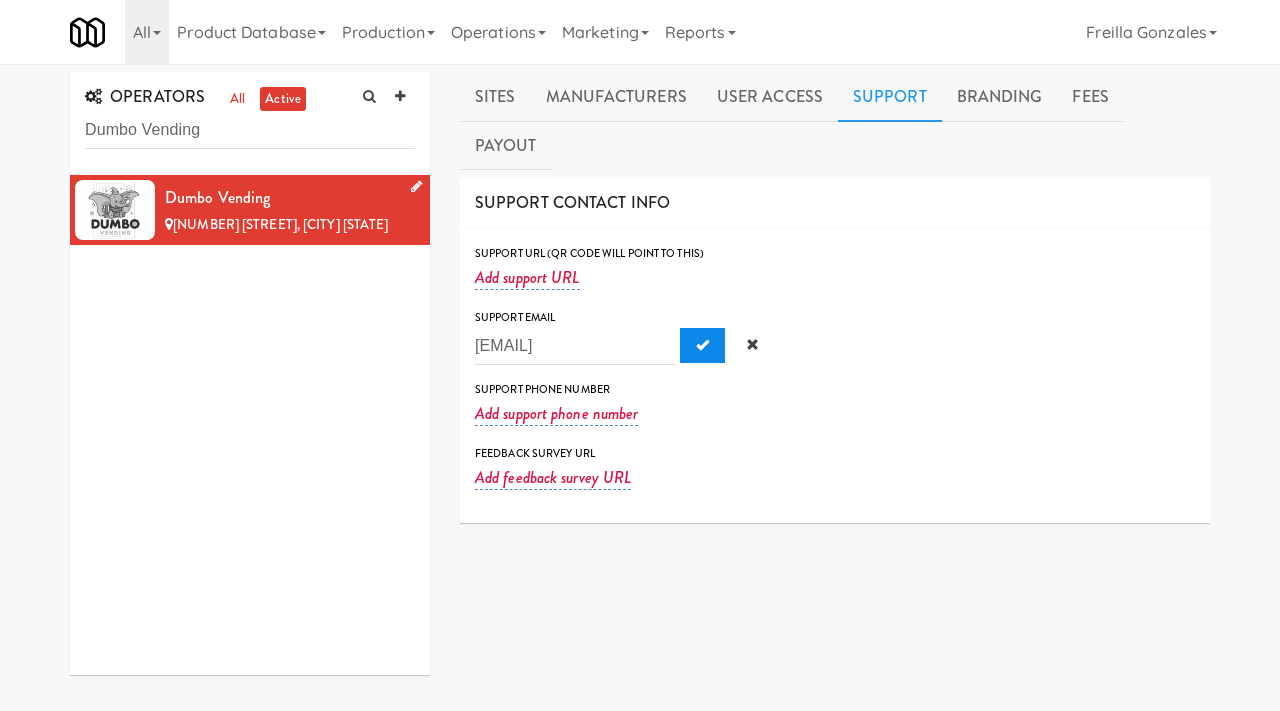 type on "axel@dumbovending.com" 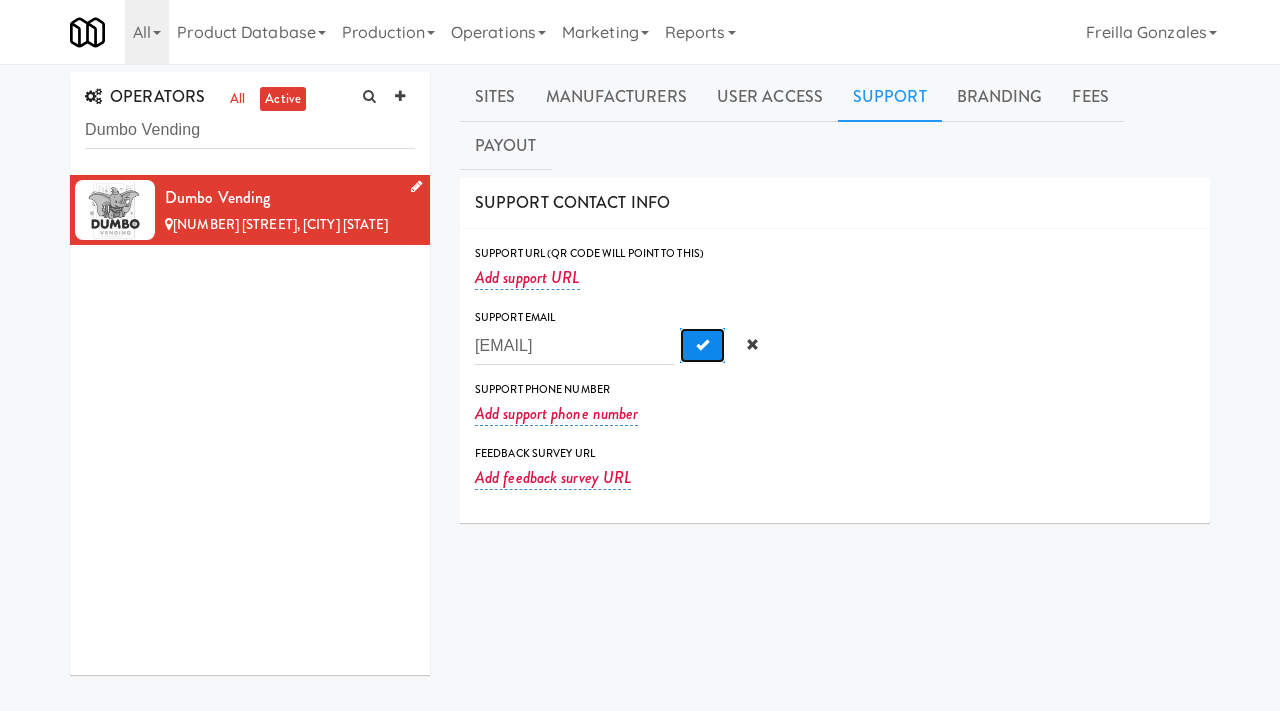click at bounding box center (702, 346) 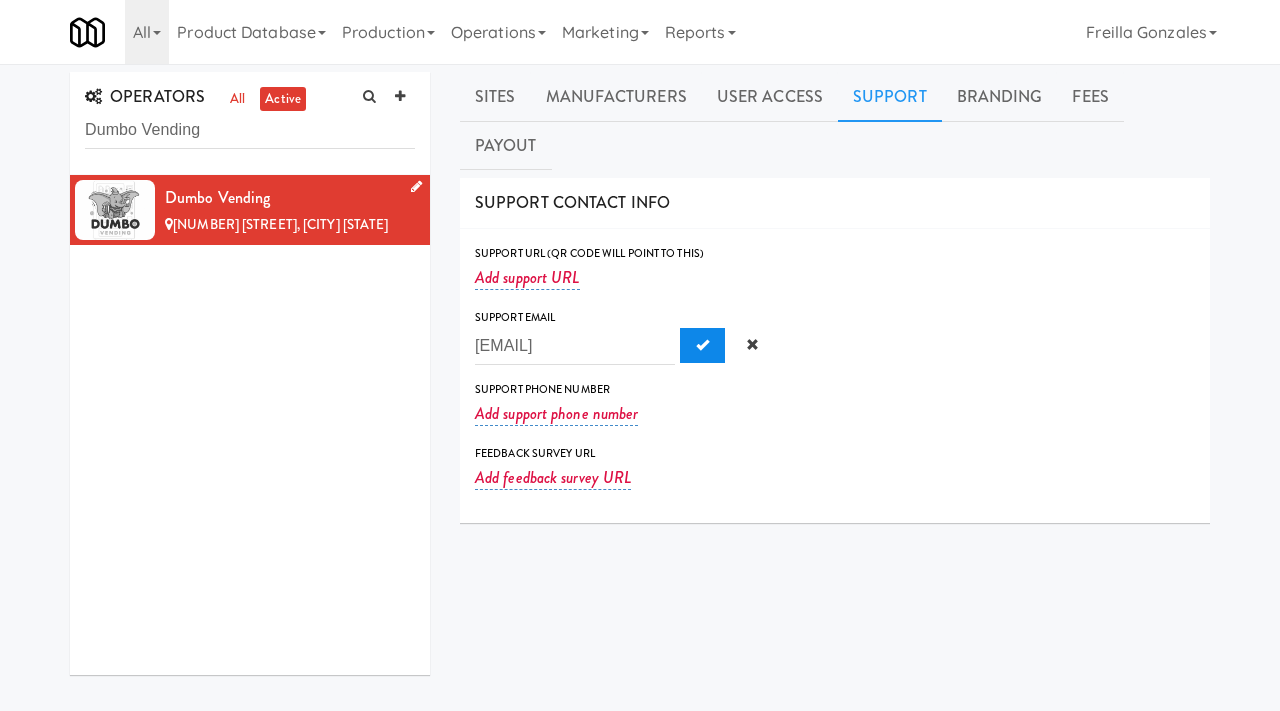 scroll, scrollTop: 0, scrollLeft: 0, axis: both 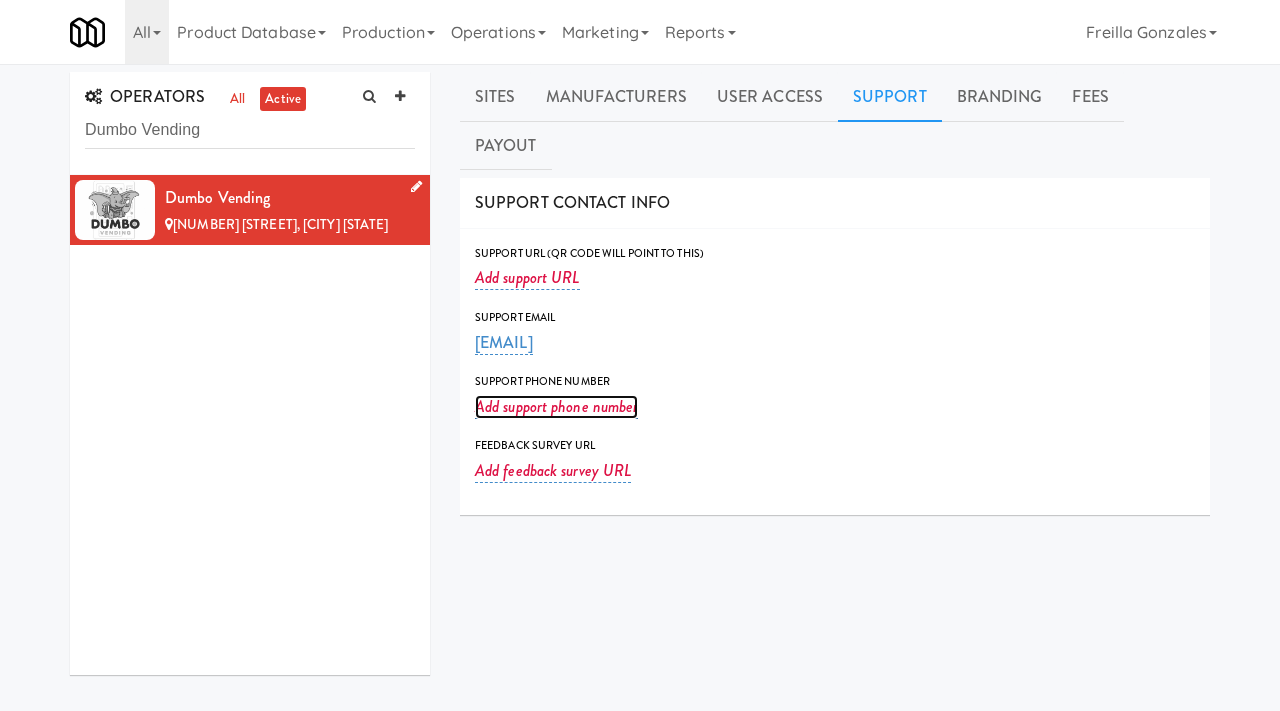 click on "Add support phone number" at bounding box center [556, 407] 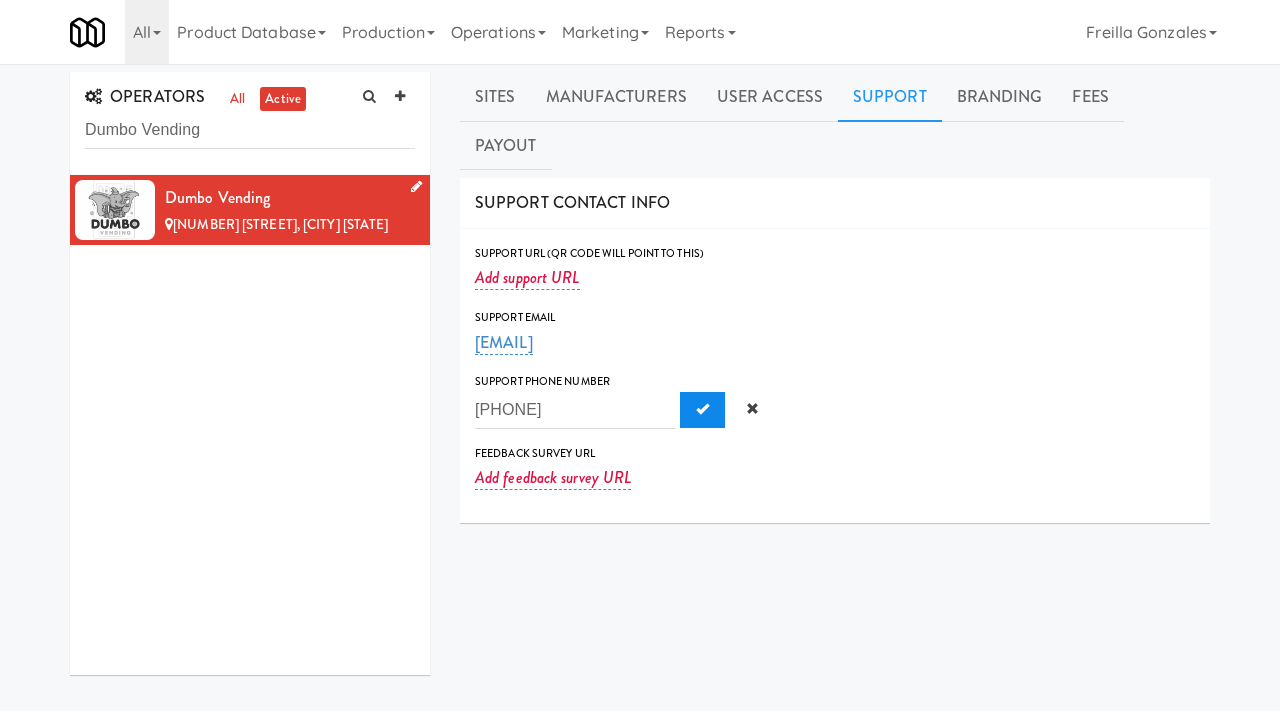 type on "203-241-7364" 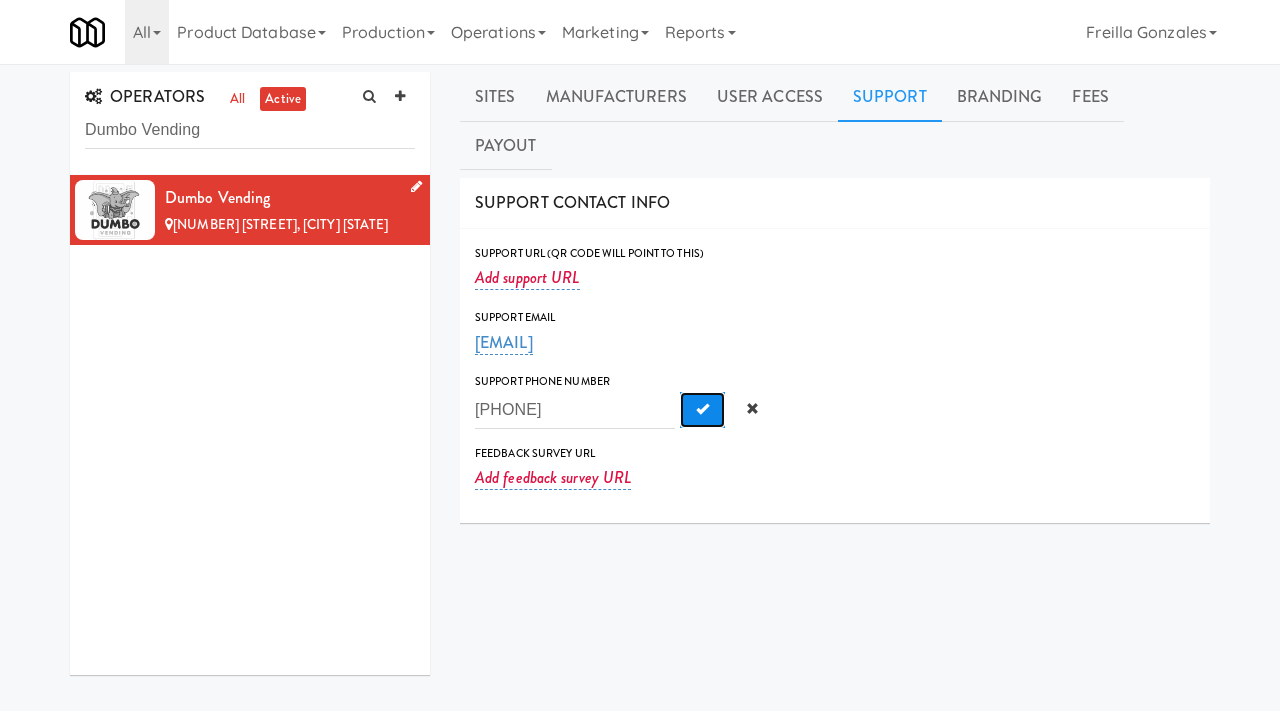 click at bounding box center (702, 408) 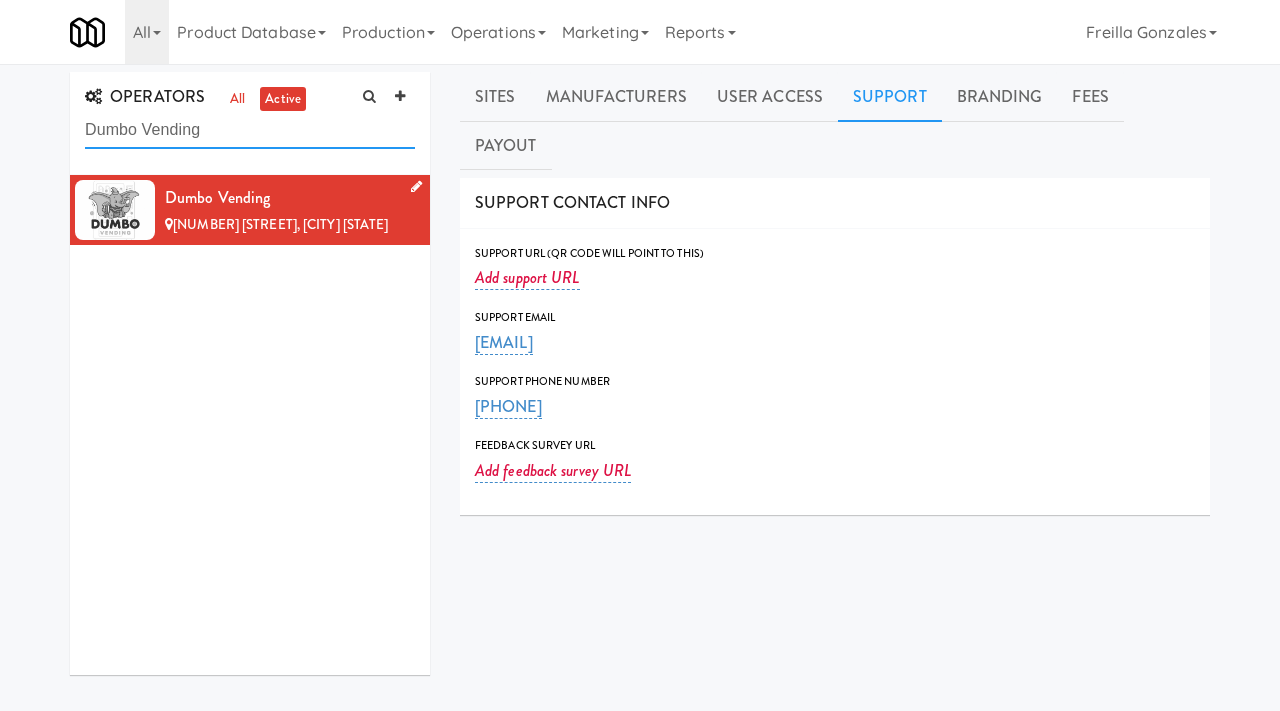 click on "Dumbo Vending" at bounding box center [250, 130] 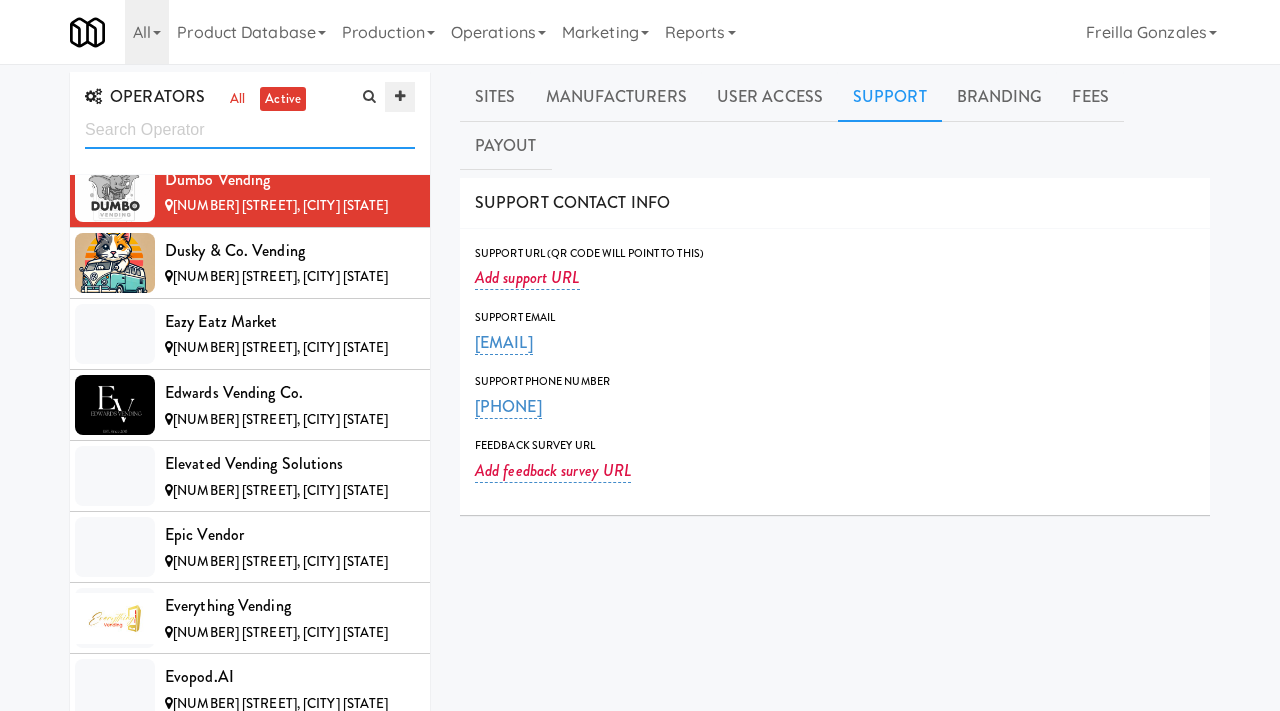 type 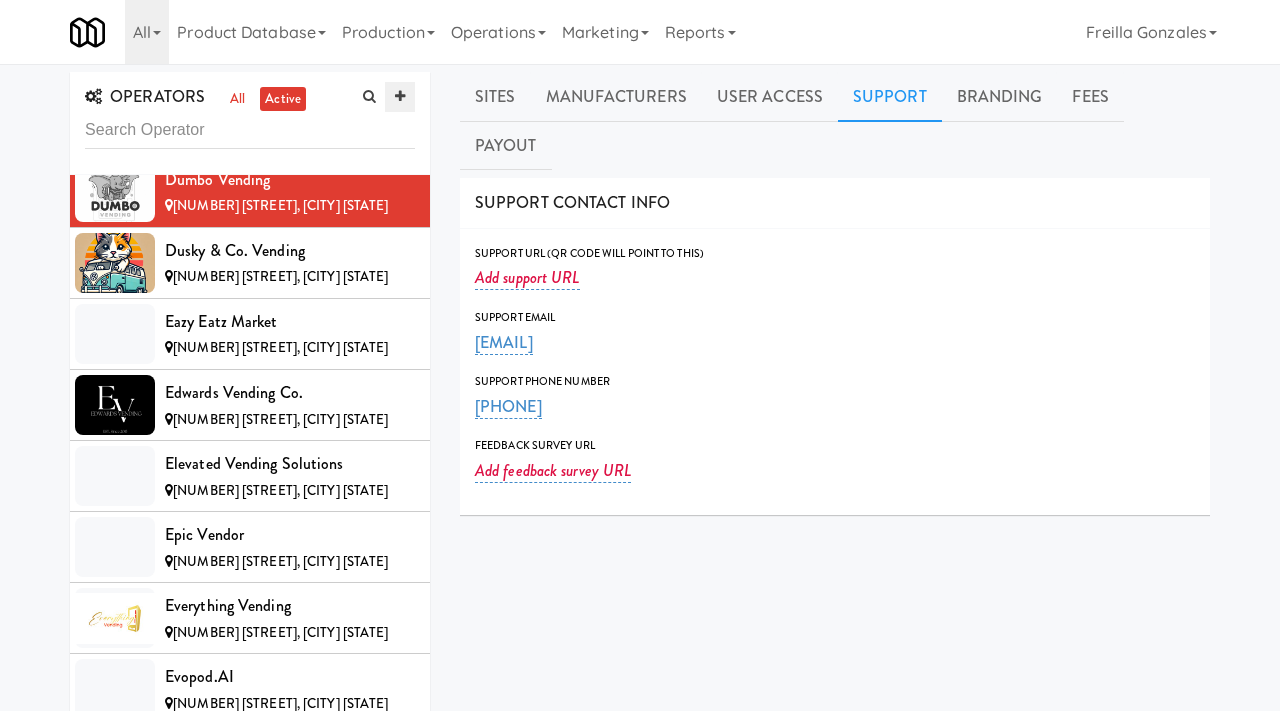 click at bounding box center [400, 96] 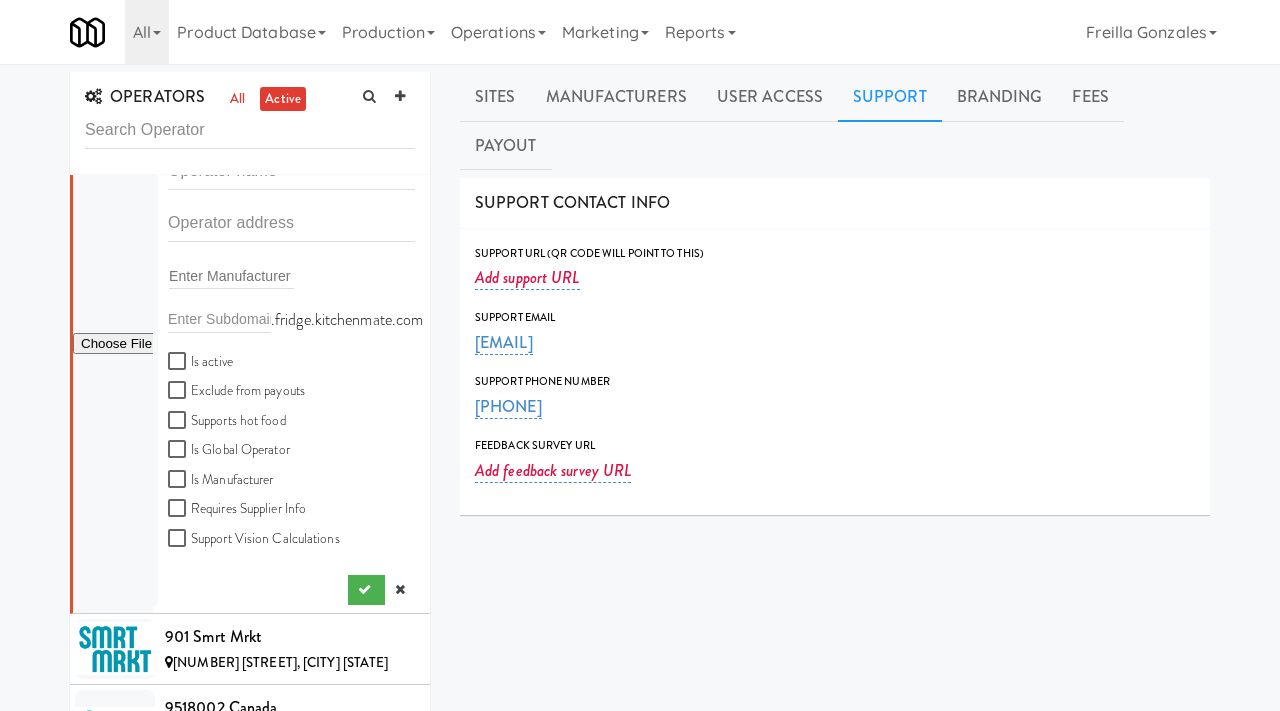 scroll, scrollTop: 0, scrollLeft: 0, axis: both 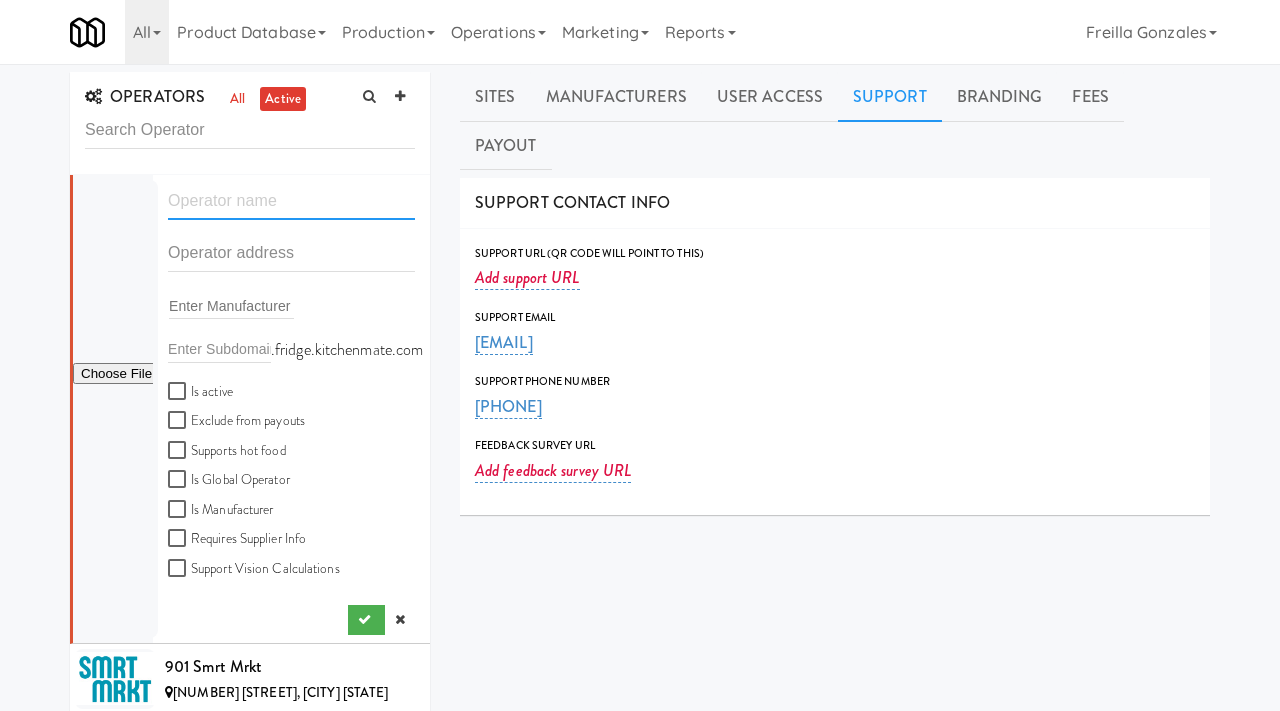 click at bounding box center [291, 201] 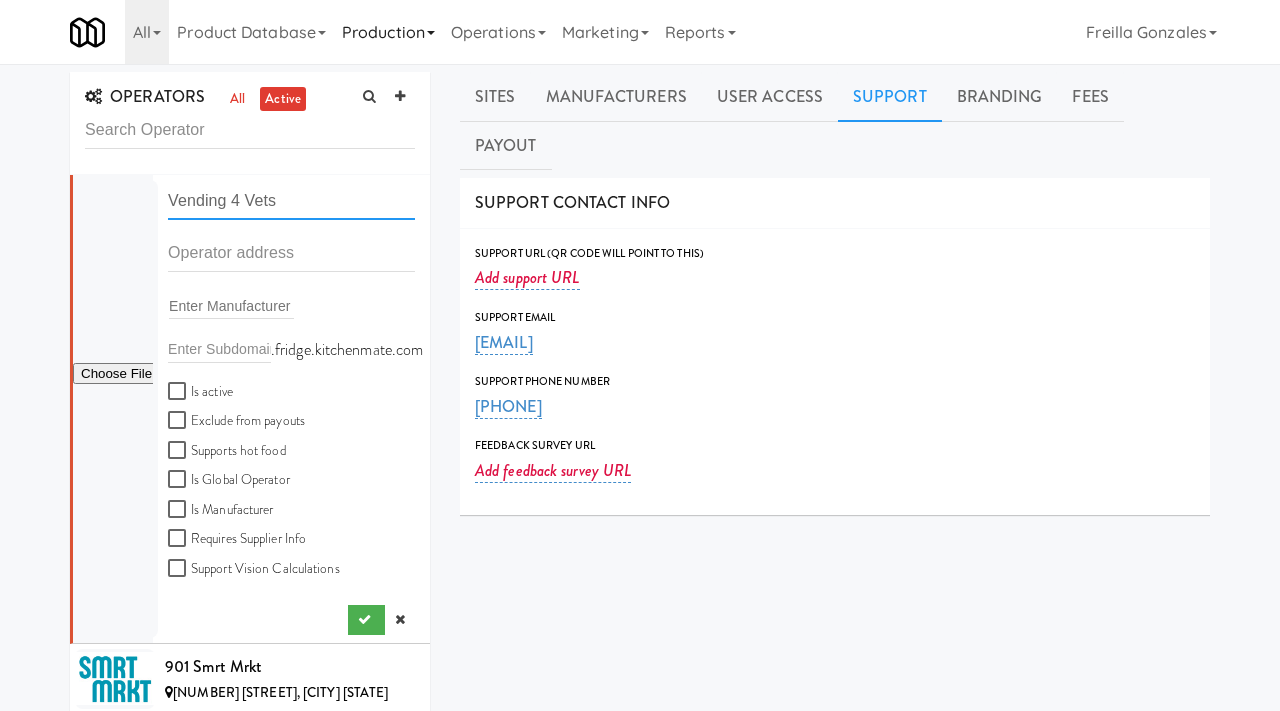 type on "Vending 4 Vets" 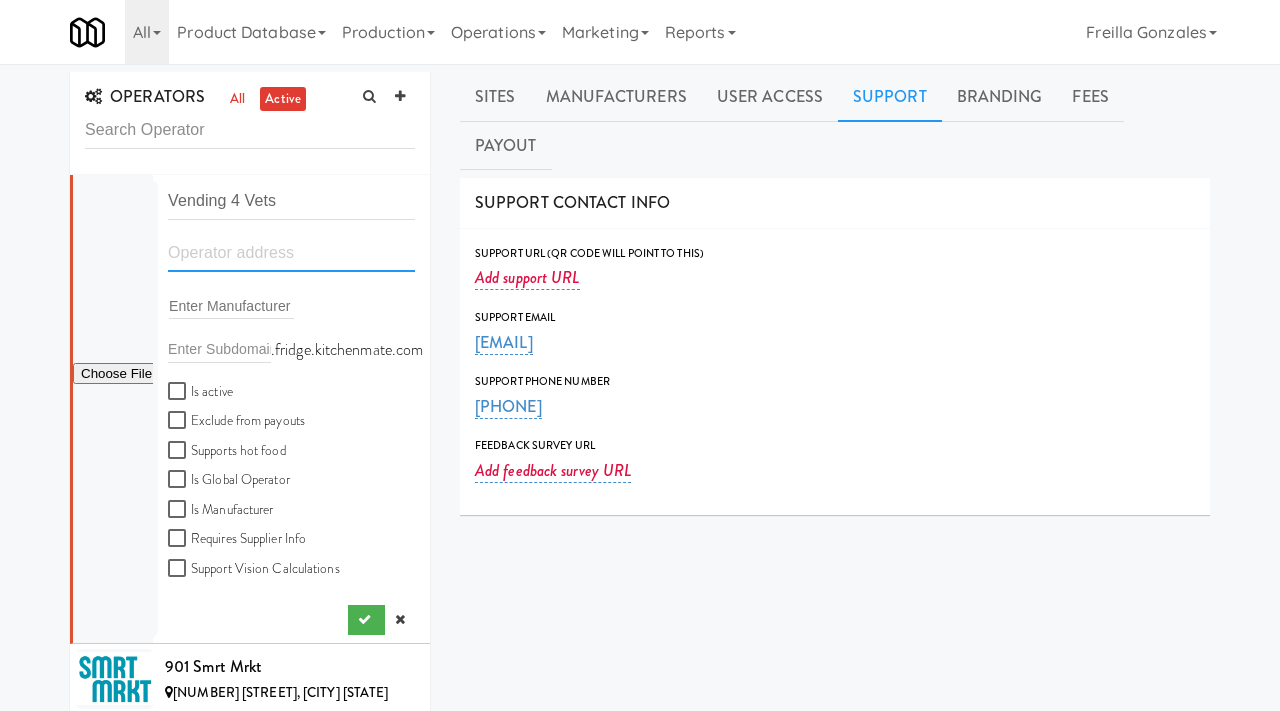 click at bounding box center [291, 253] 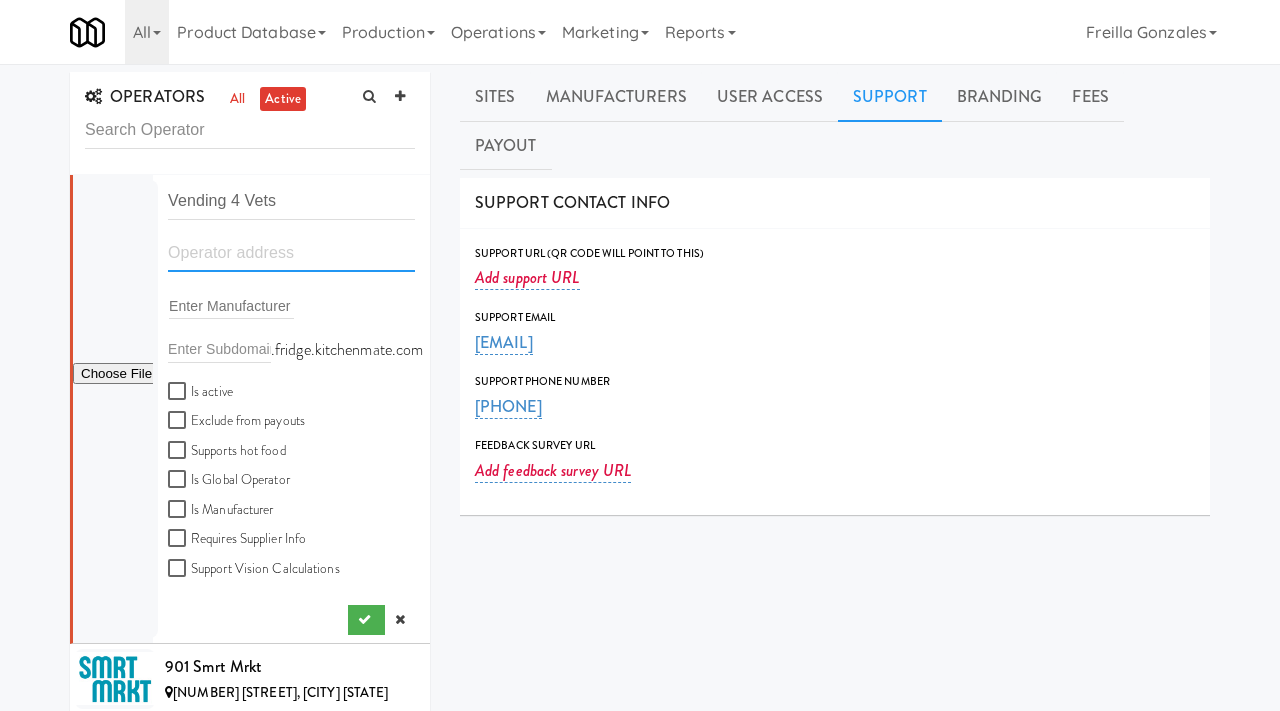 paste on "8507 Stone Creek Blvd" 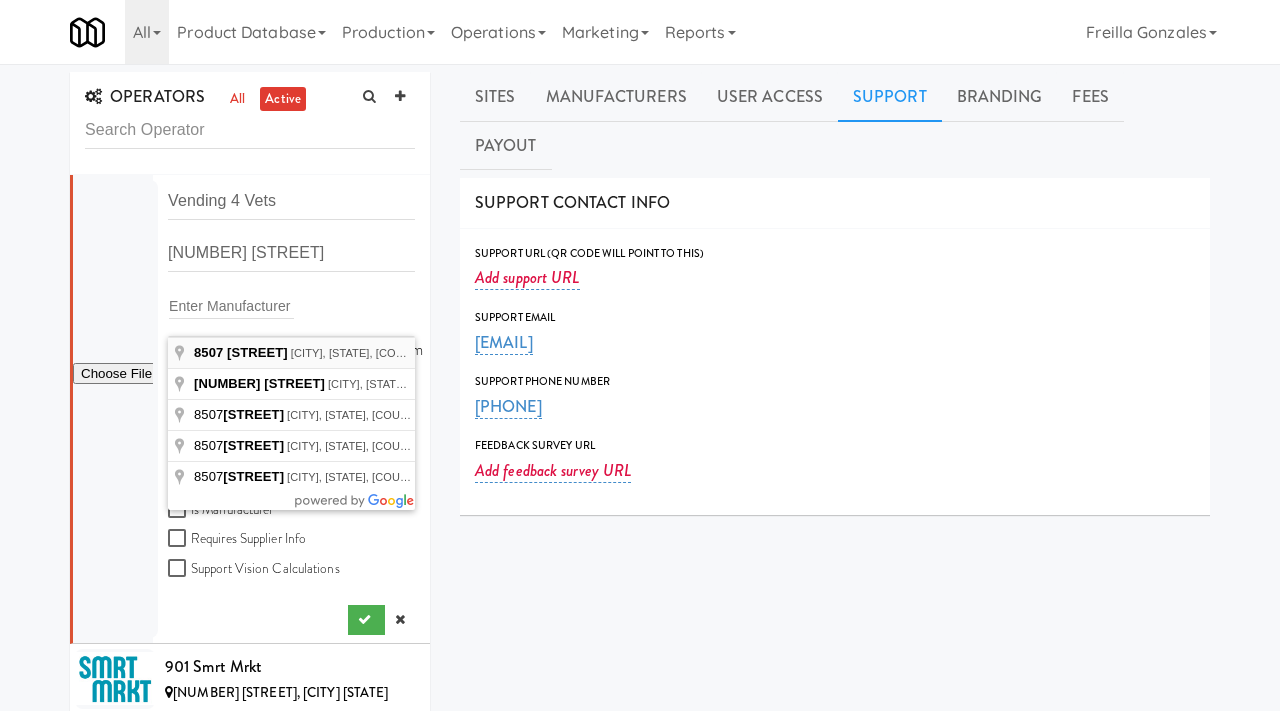 type on "8507 Stone Creek Blvd, Frankfort, IL, USA" 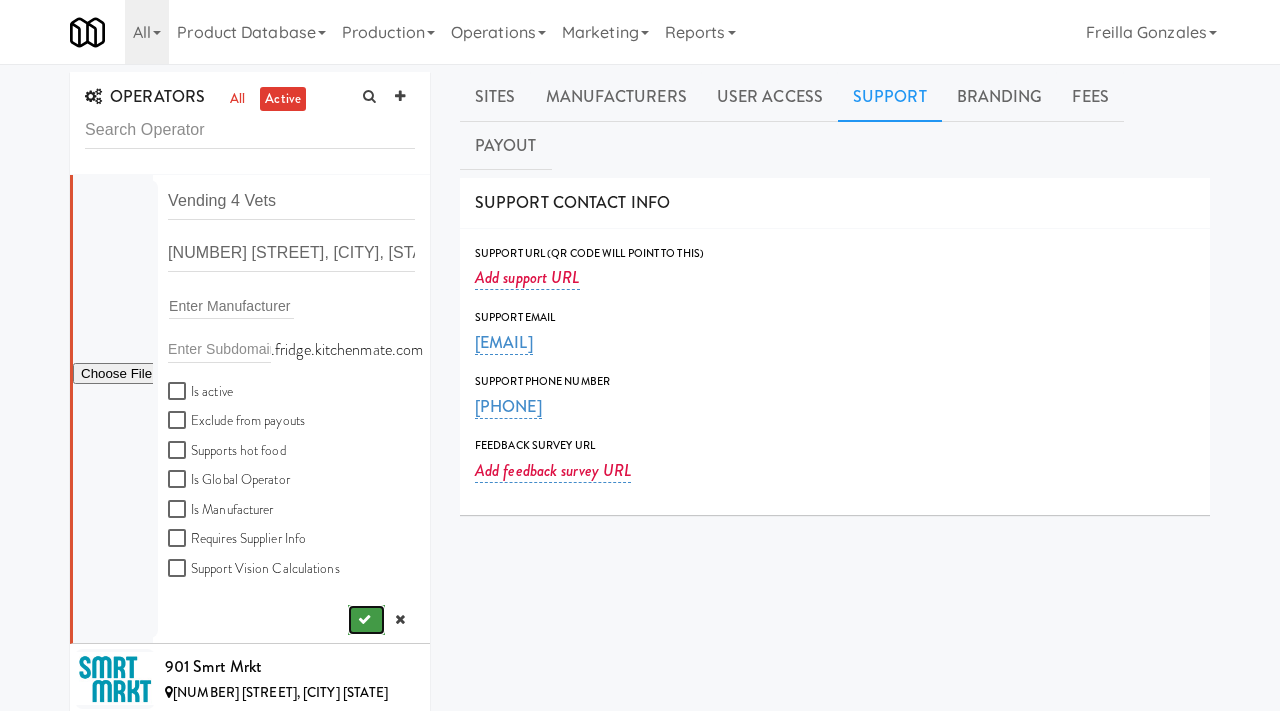 click at bounding box center [364, 619] 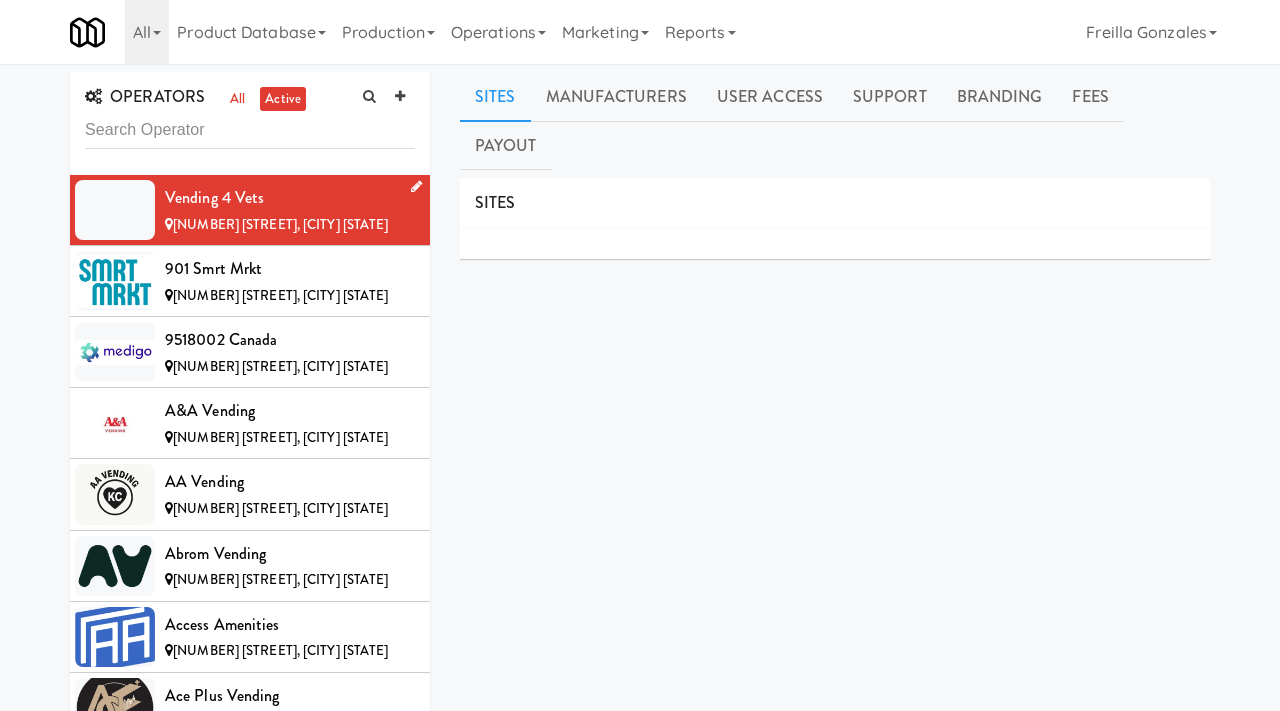 click on "Vending 4 Vets  8507 Stone Creek Blvd, Frankfort IL" at bounding box center [250, 210] 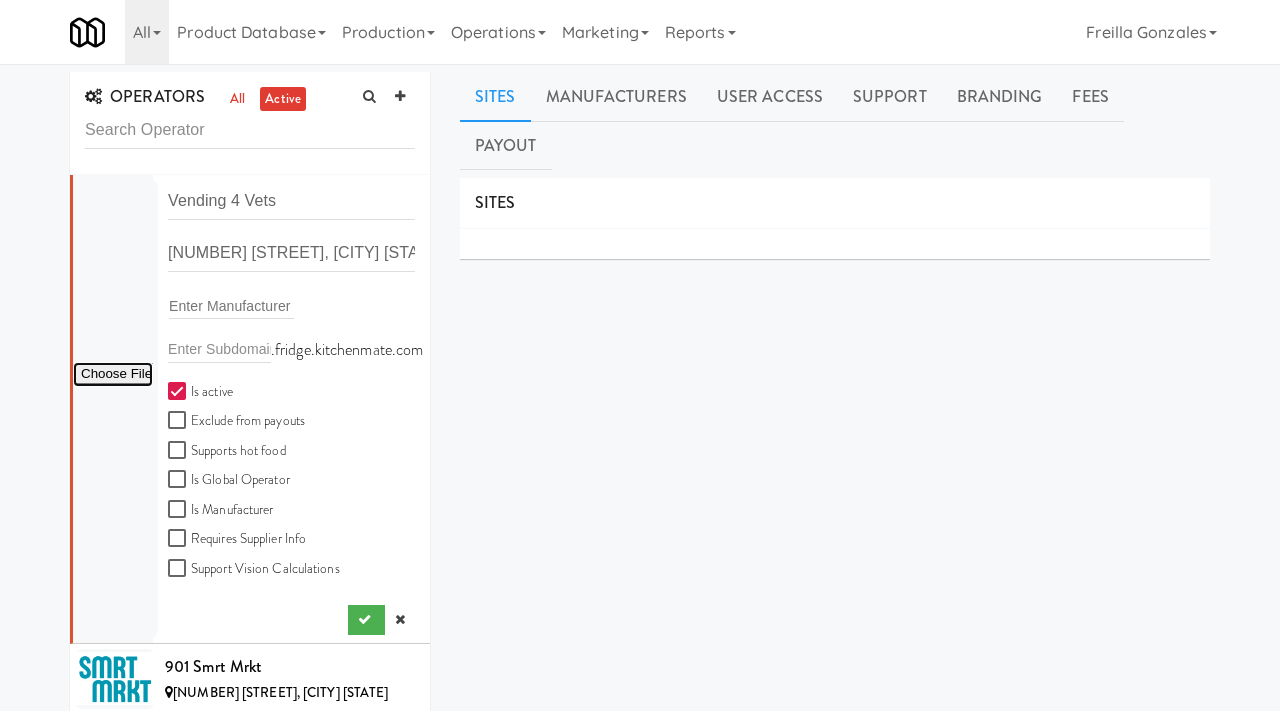 click at bounding box center [113, 374] 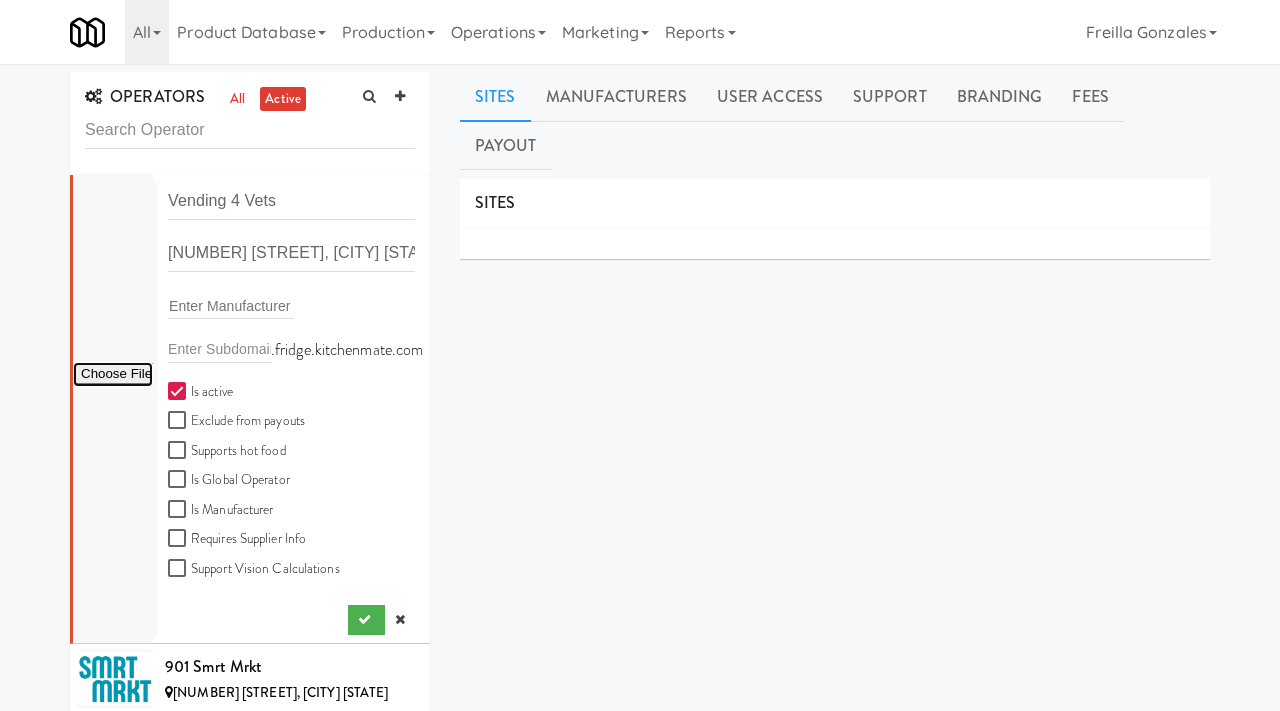 type on "C:\fakepath\Screenshot 2025-08-07 at 10.29.25 AM.png" 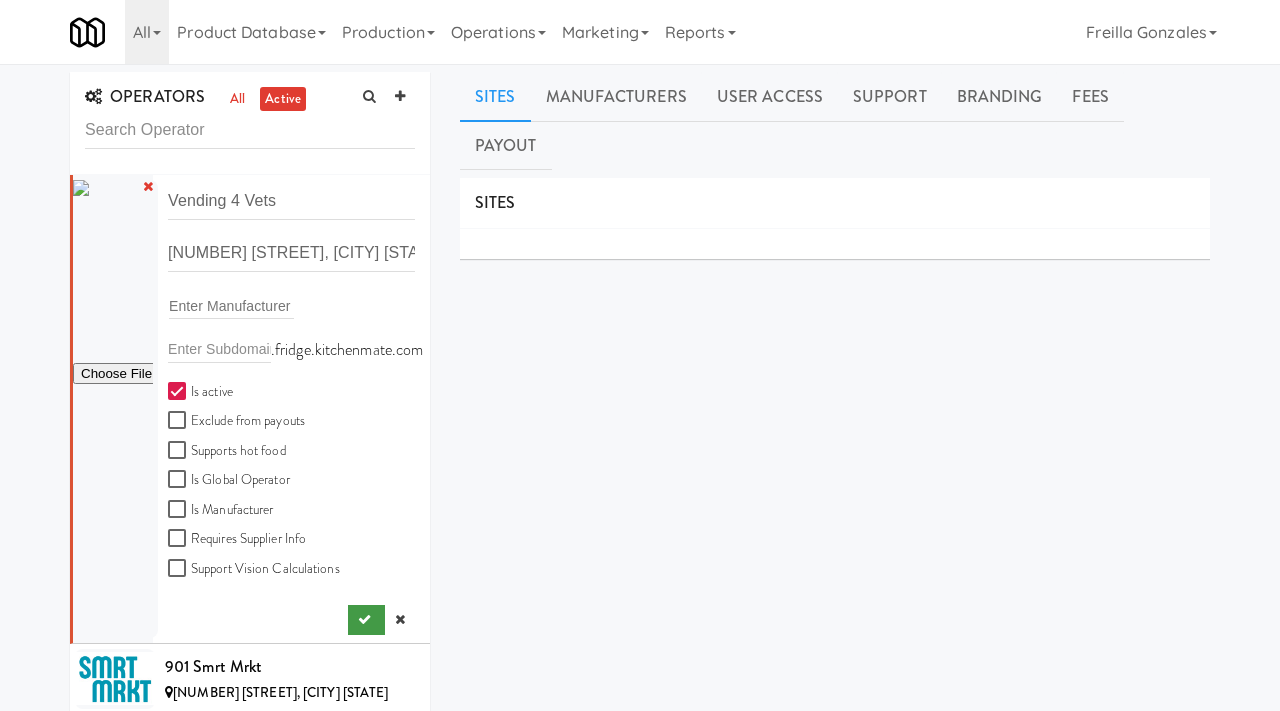 click at bounding box center [366, 620] 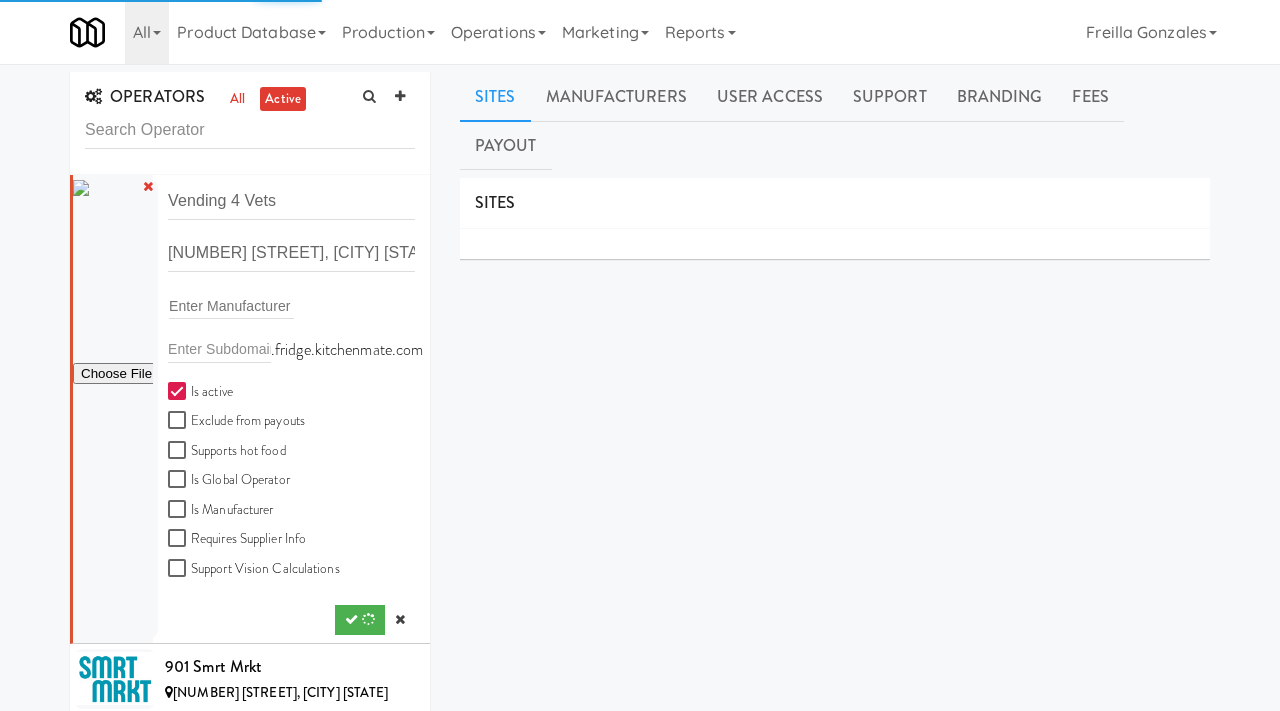 type 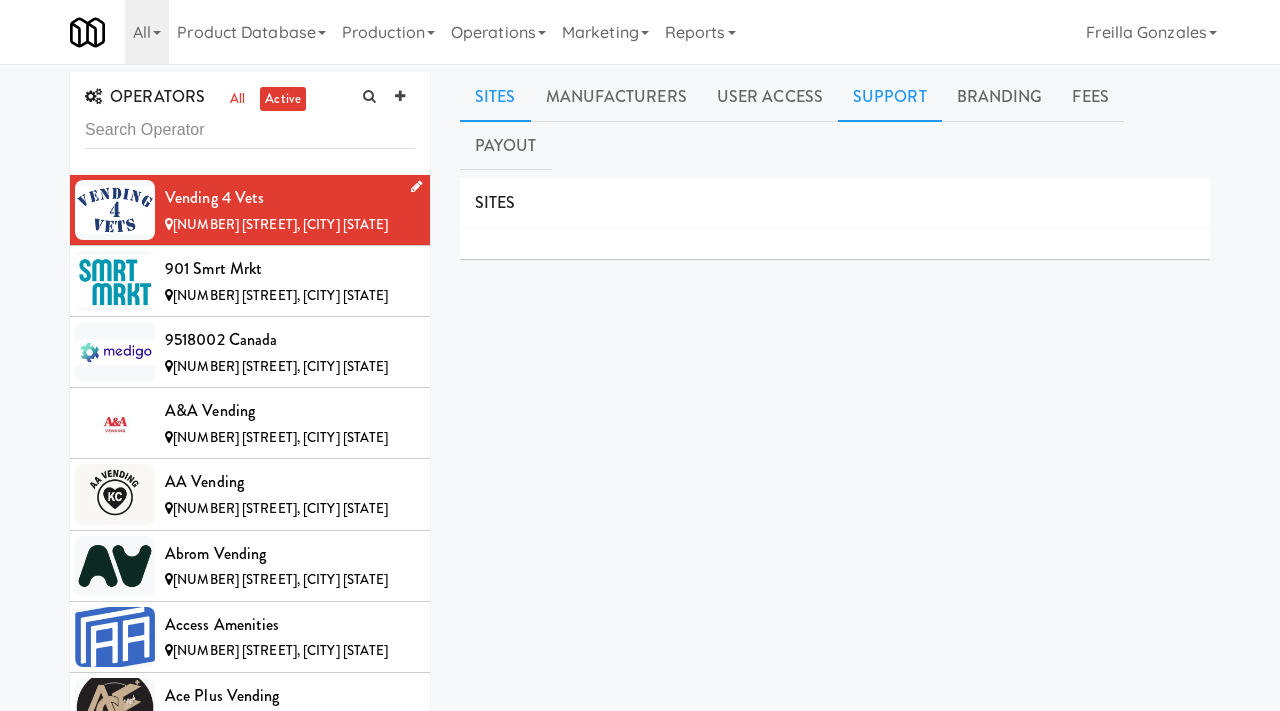 click on "Support" at bounding box center [890, 97] 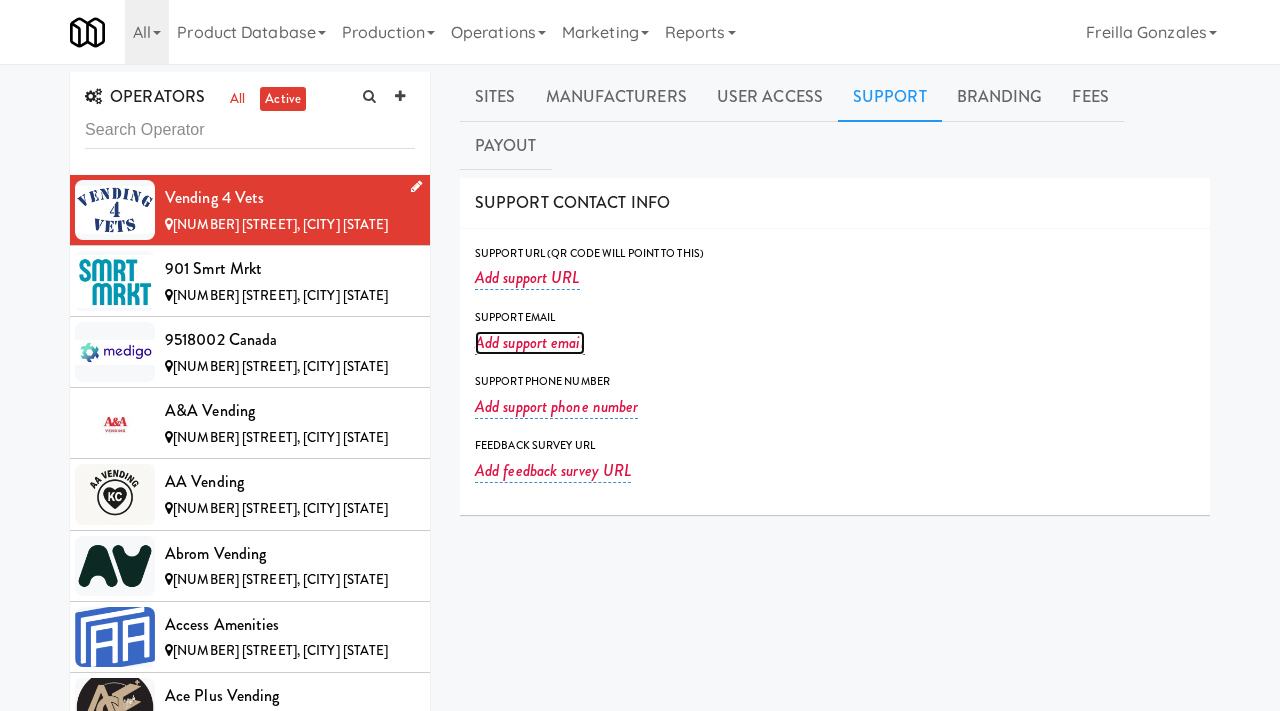 click on "Add support email" at bounding box center (530, 343) 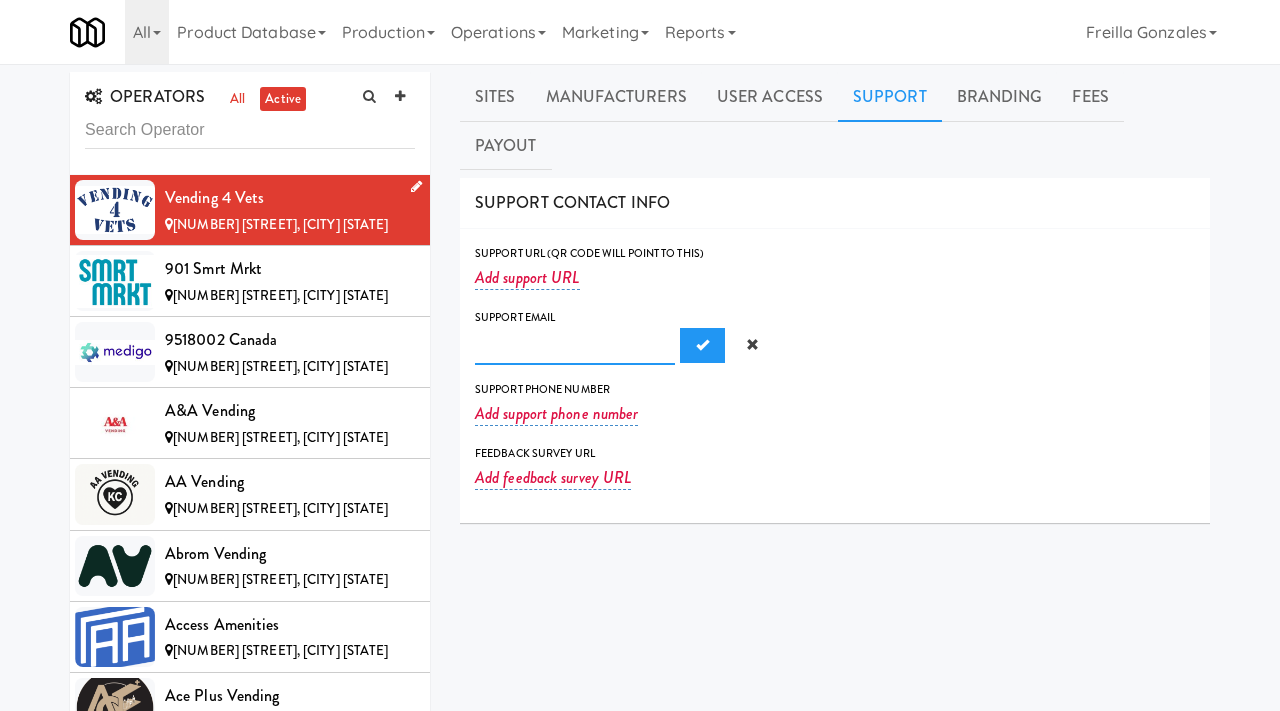 paste on "Vending4vets1@gmail.com" 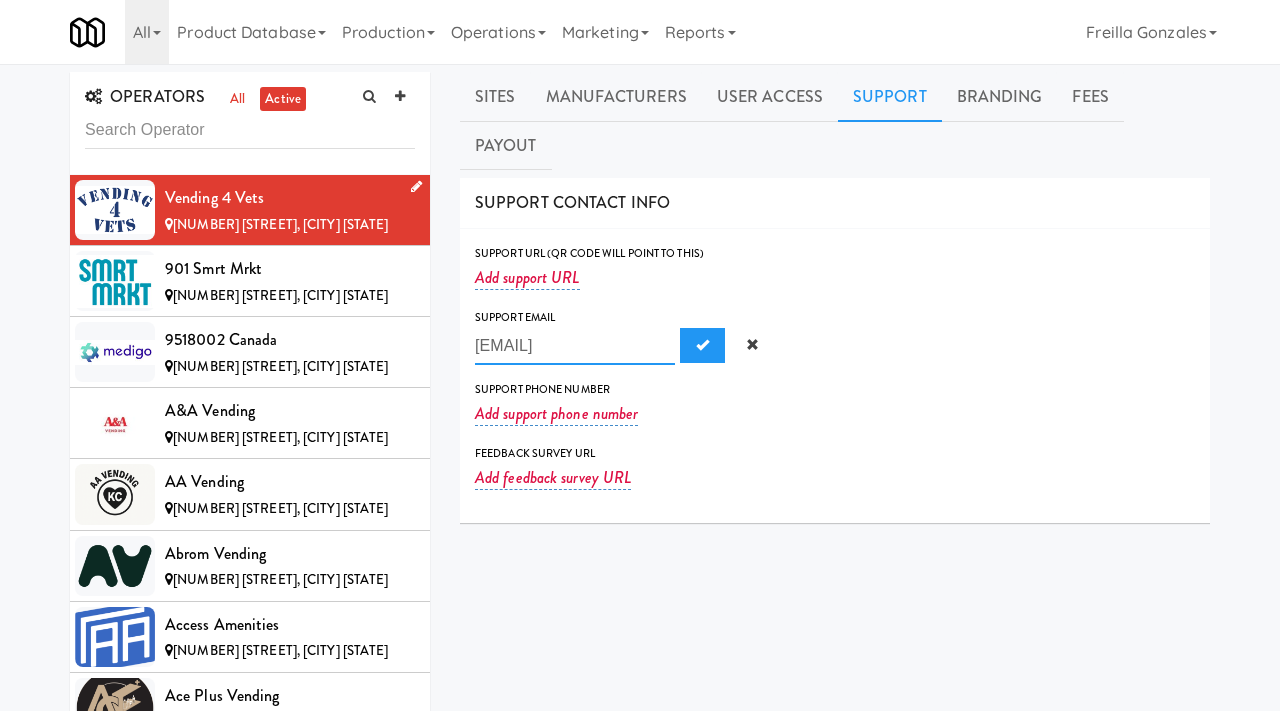 scroll, scrollTop: 0, scrollLeft: 20, axis: horizontal 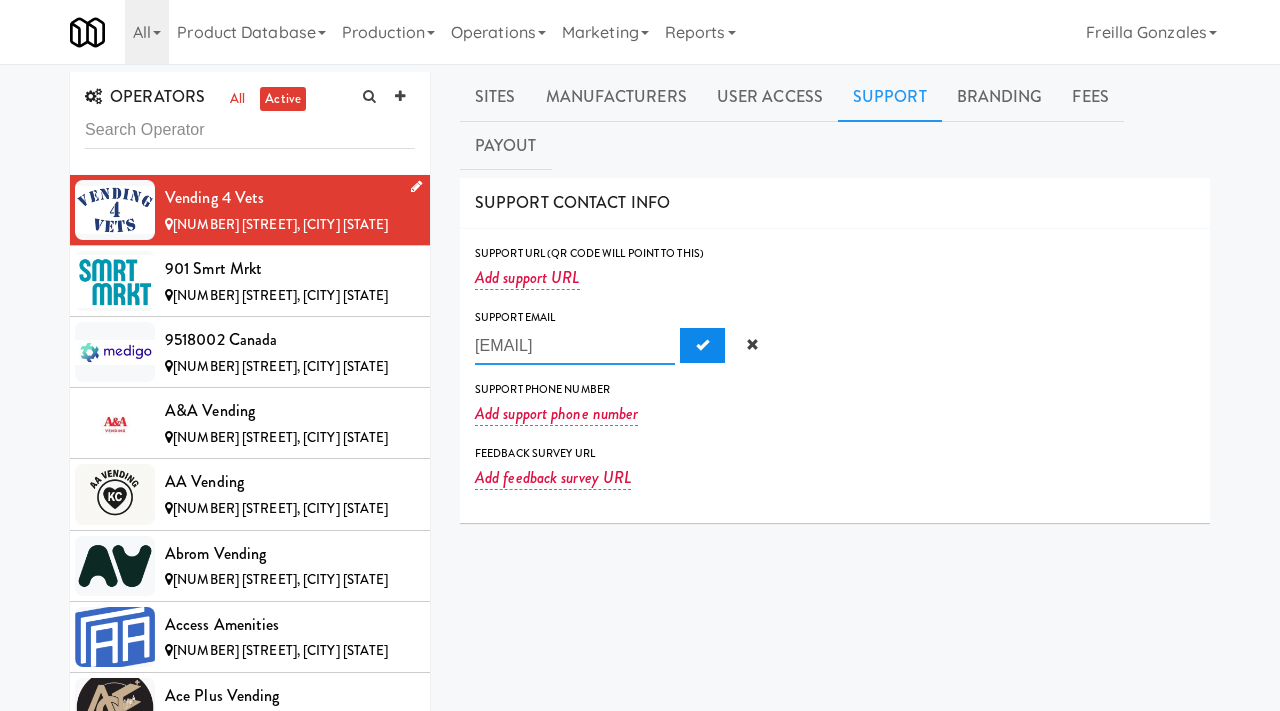 type on "Vending4vets1@gmail.com" 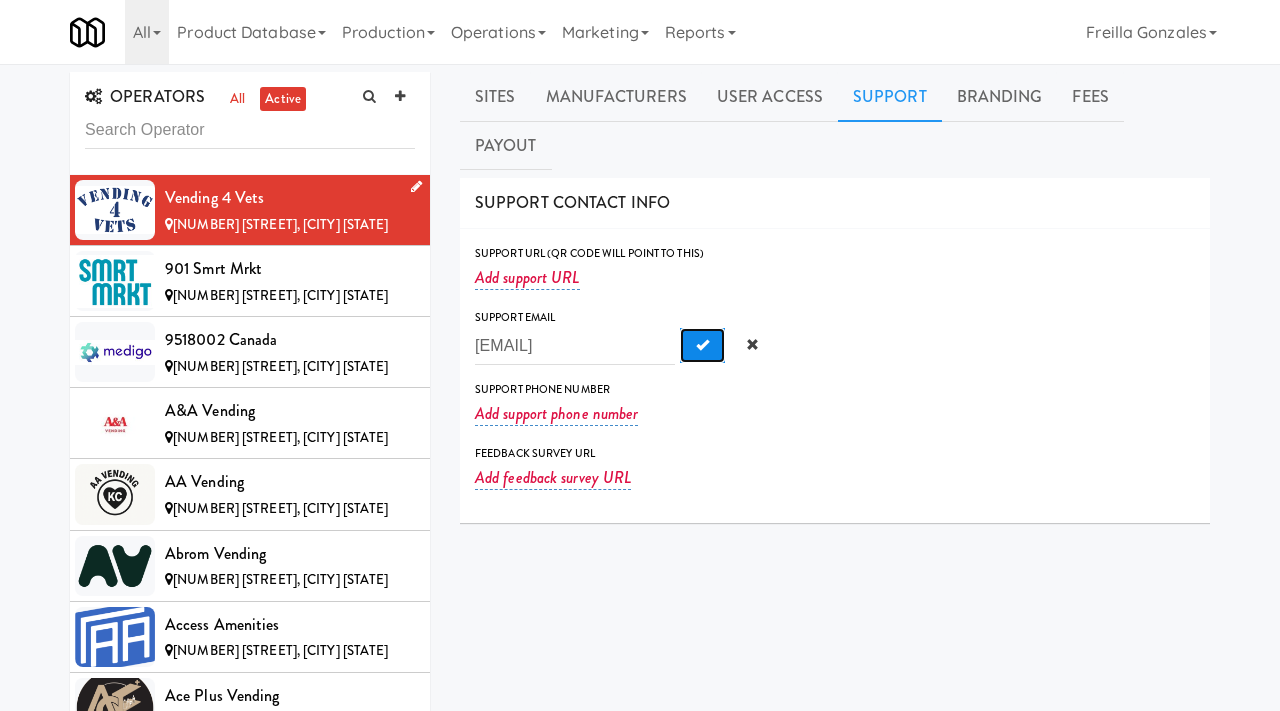 click at bounding box center (702, 346) 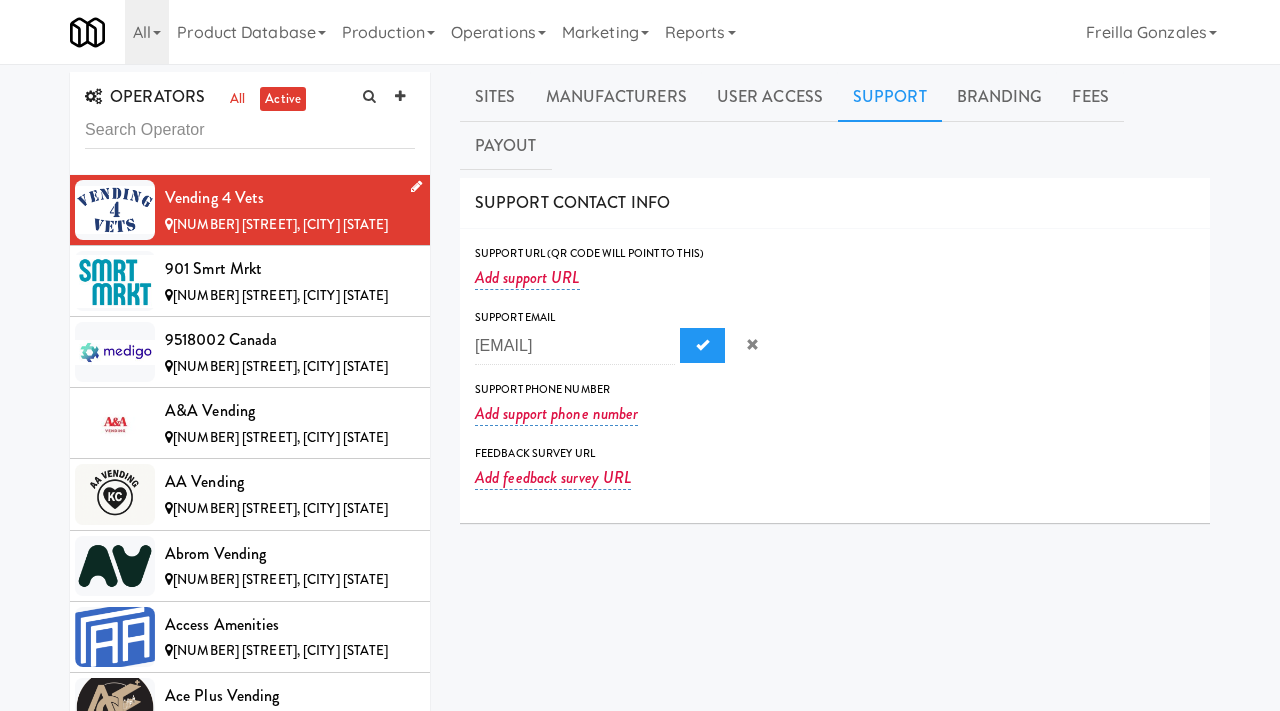 scroll, scrollTop: 0, scrollLeft: 0, axis: both 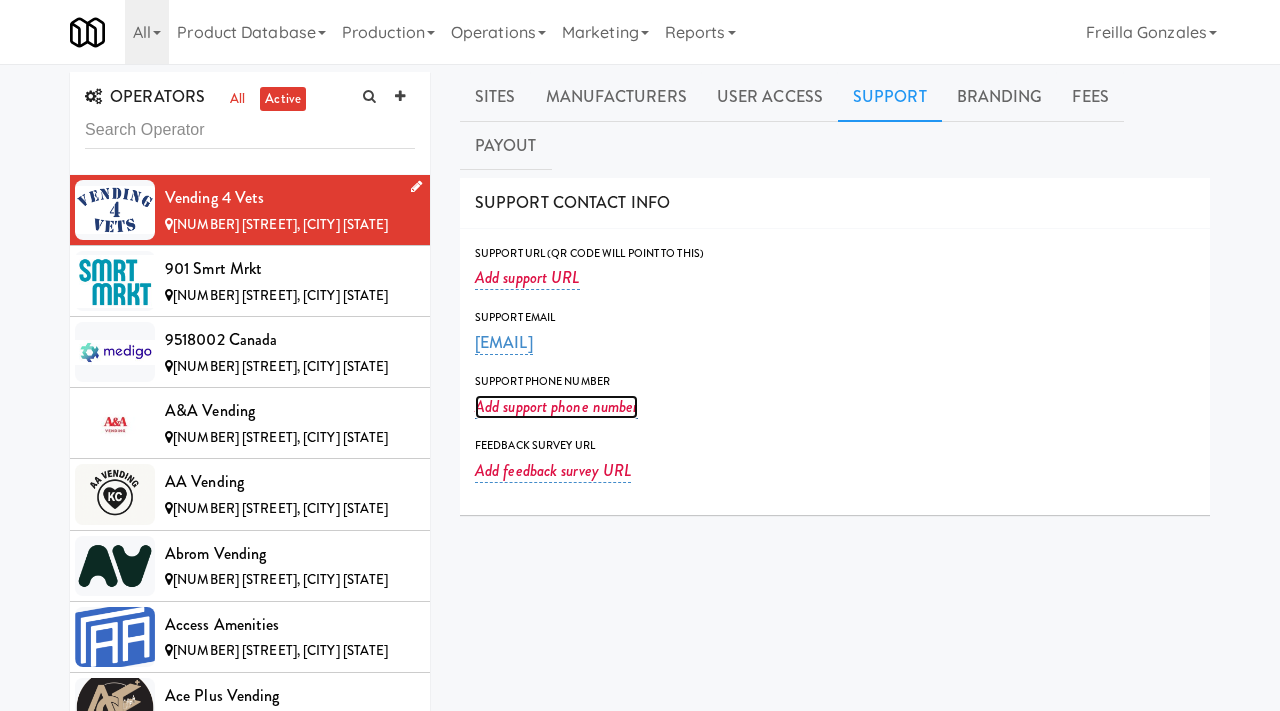 click on "Add support phone number" at bounding box center (556, 407) 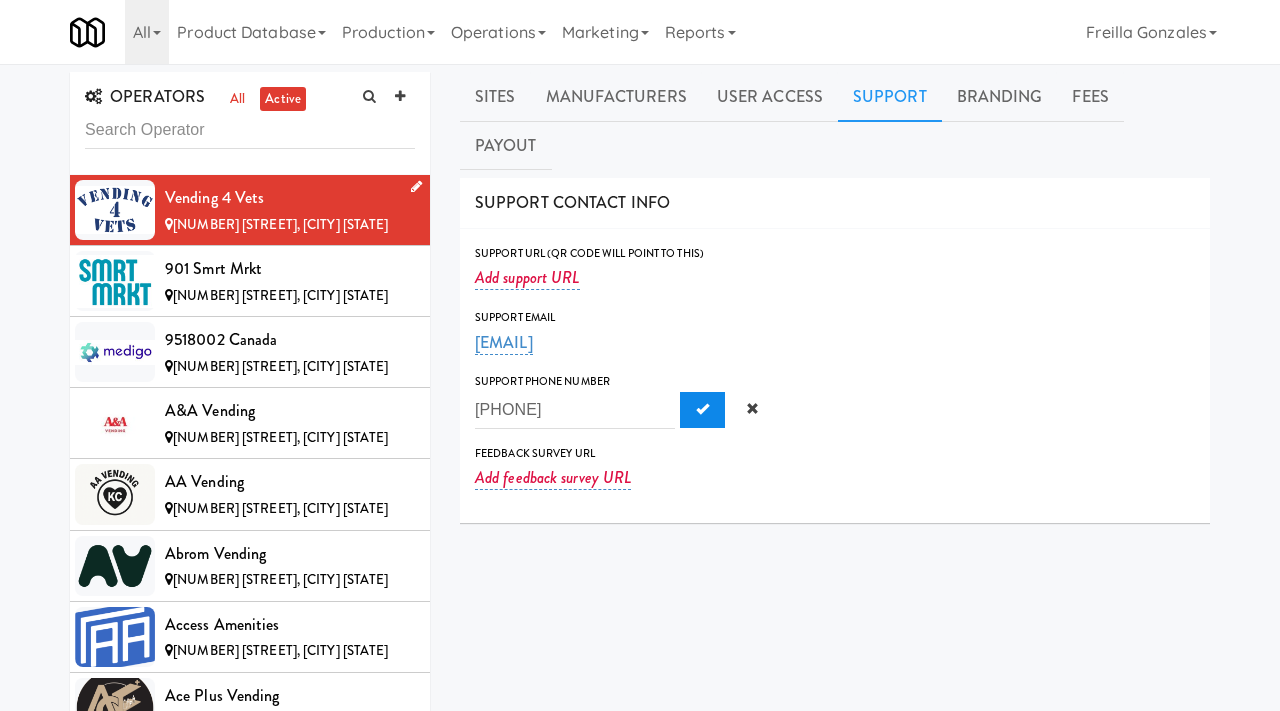 type on "779-324-2098" 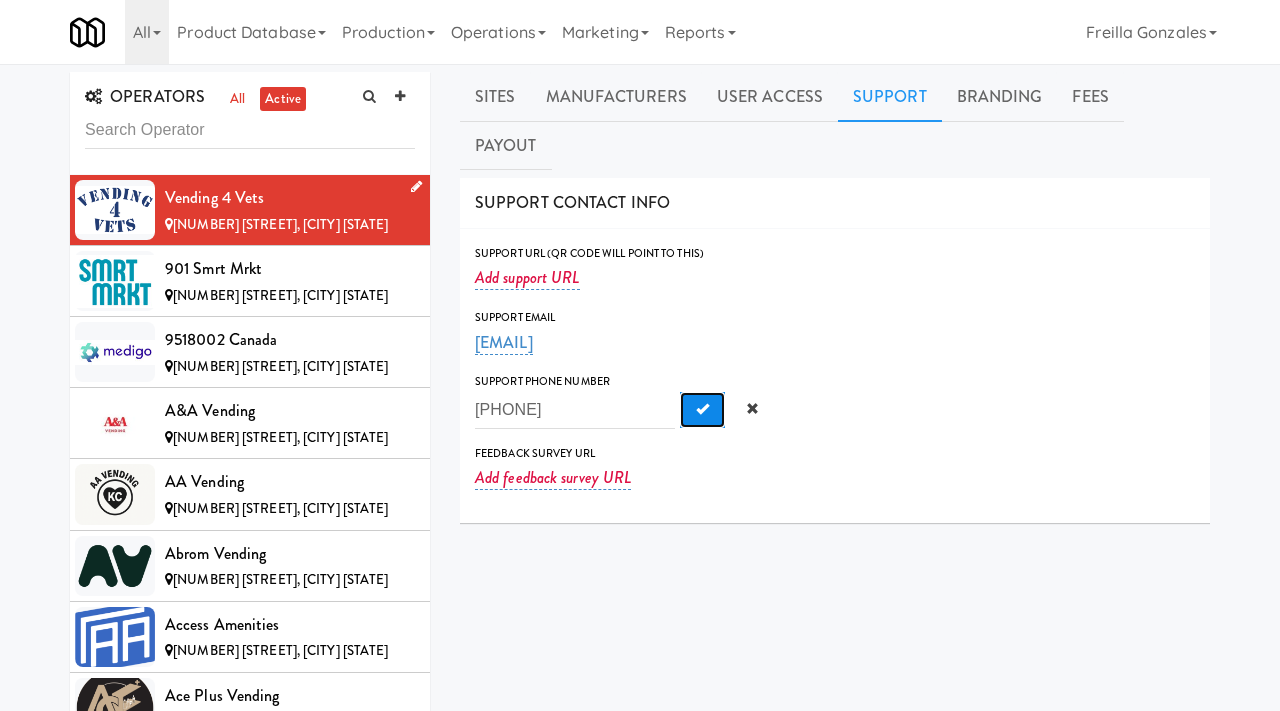 click at bounding box center (702, 408) 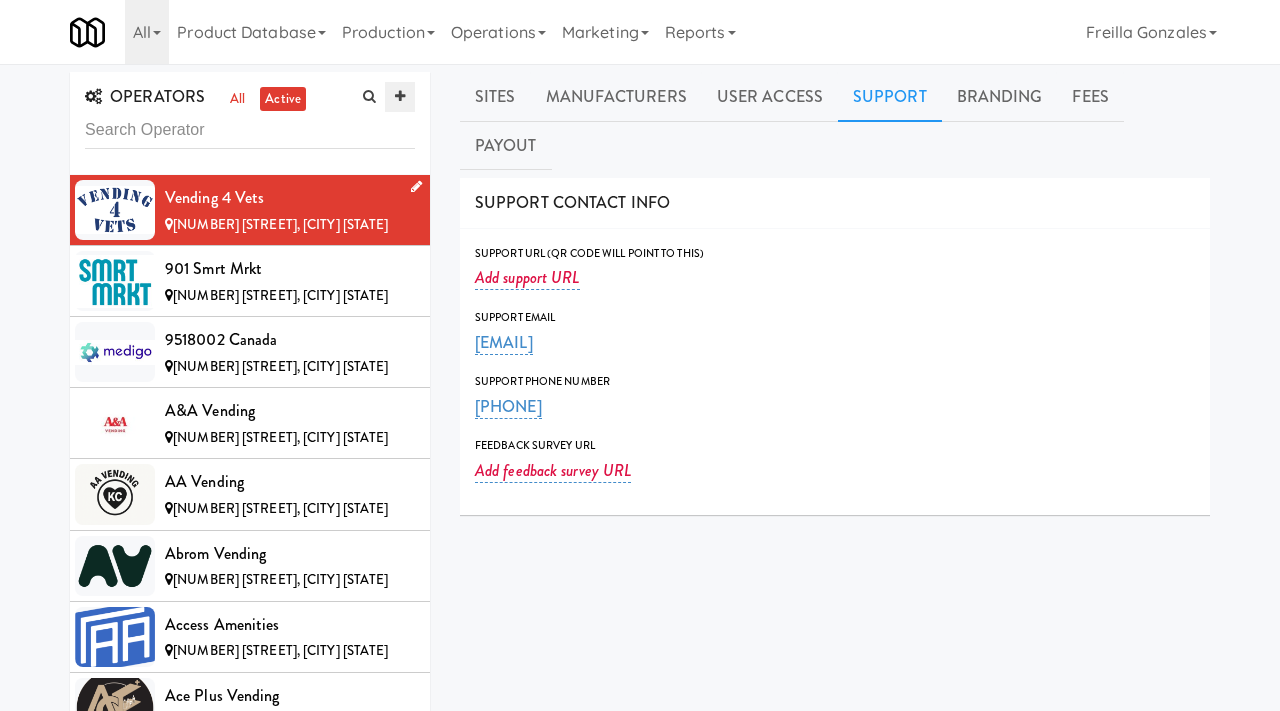 click at bounding box center [400, 97] 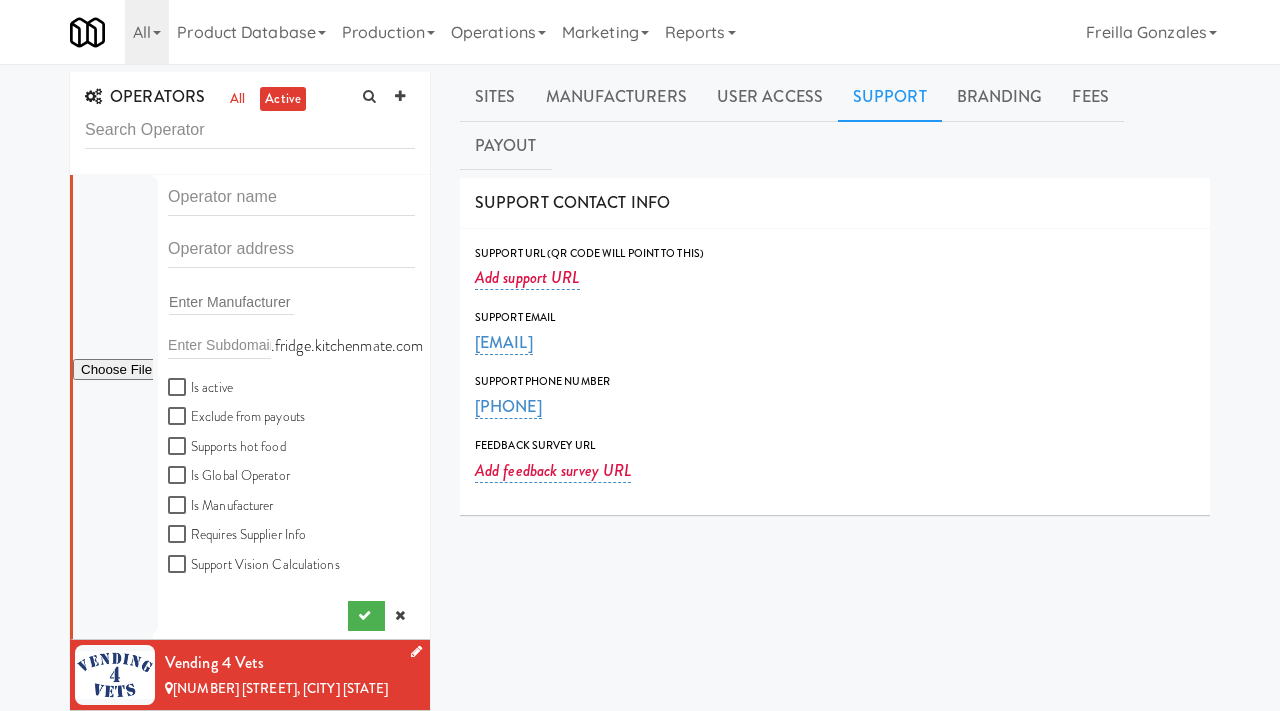 scroll, scrollTop: 0, scrollLeft: 0, axis: both 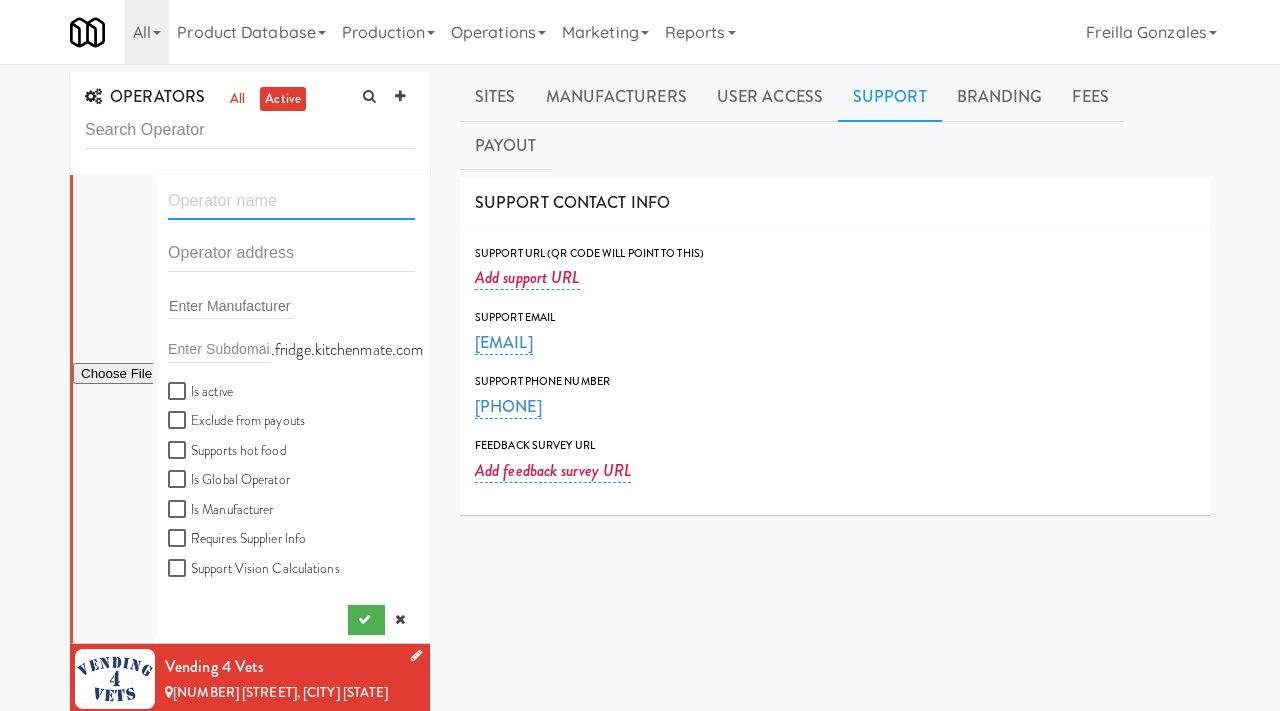click at bounding box center [291, 201] 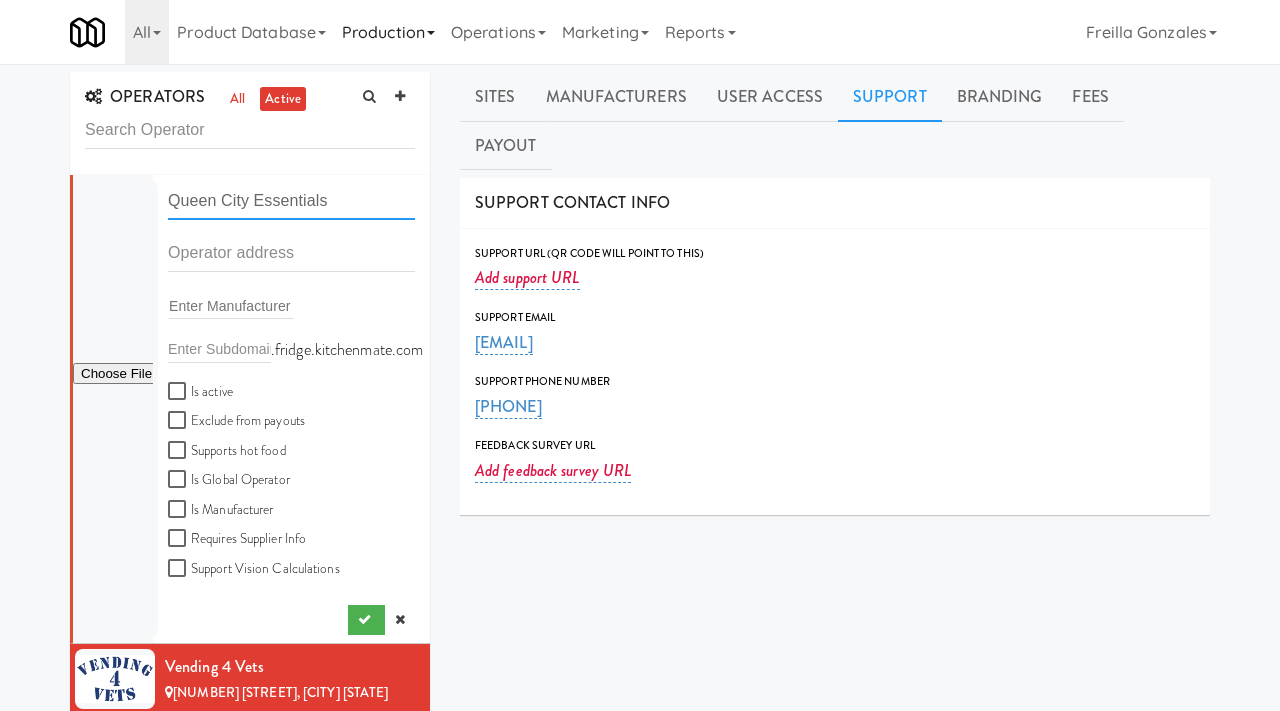 type on "Queen City Essentials" 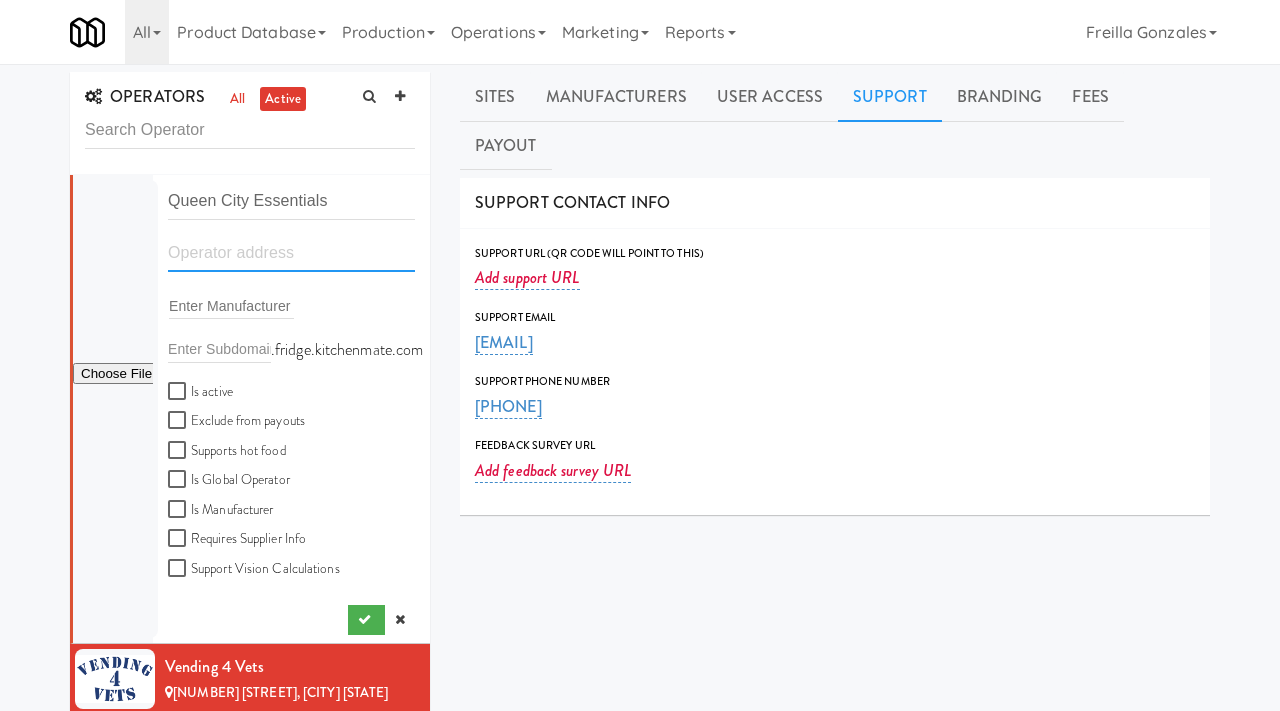 click at bounding box center [291, 253] 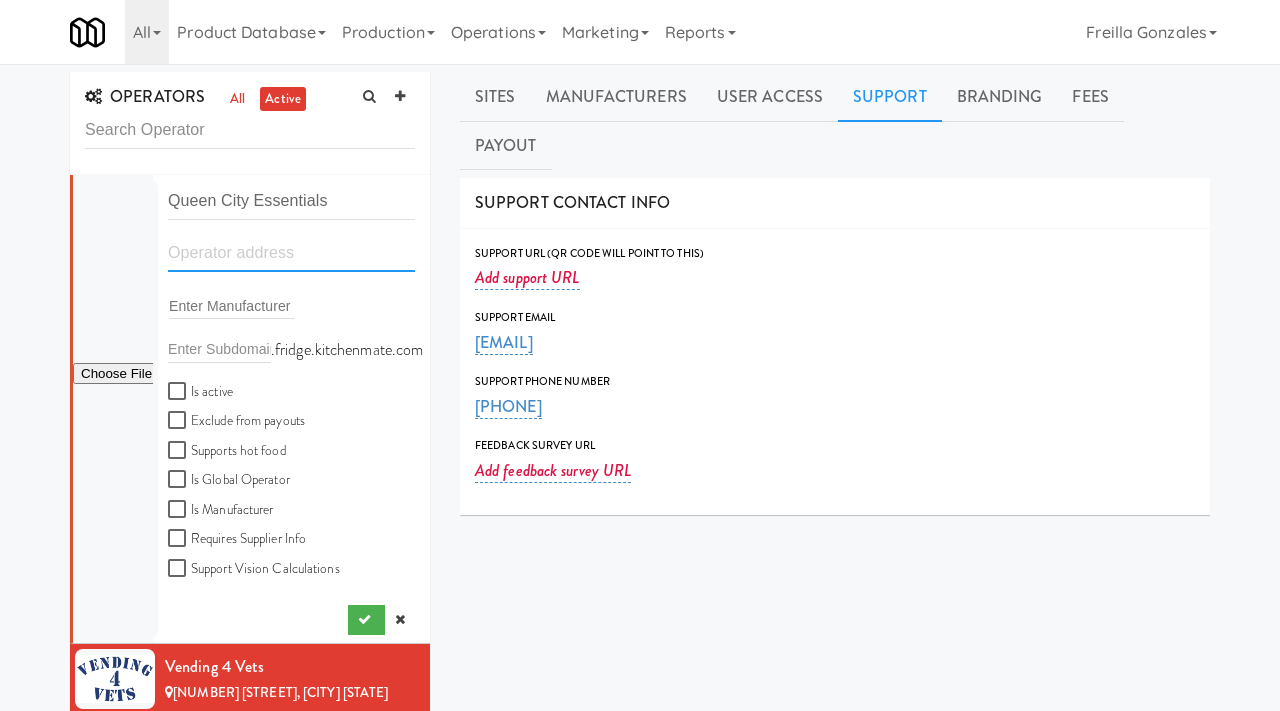 paste on "407 Race Street apt 1124" 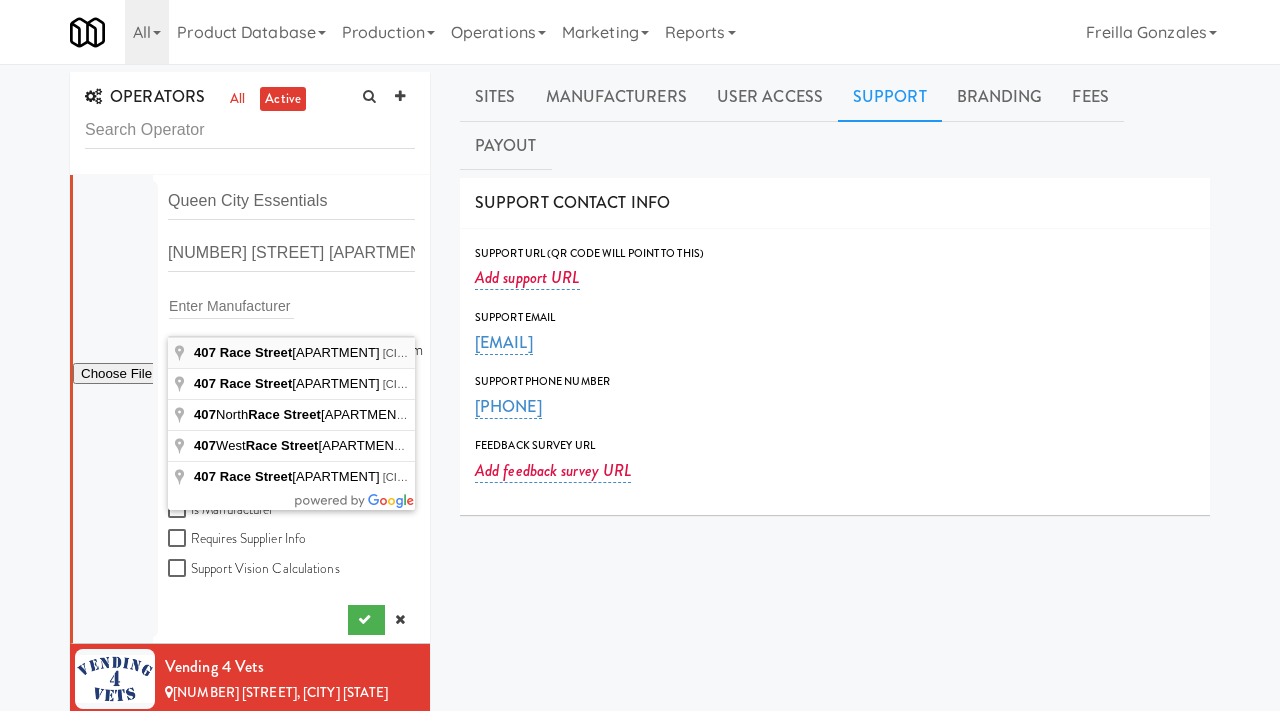 type on "407 Race Street apt 1124, Cincinnati, OH, USA" 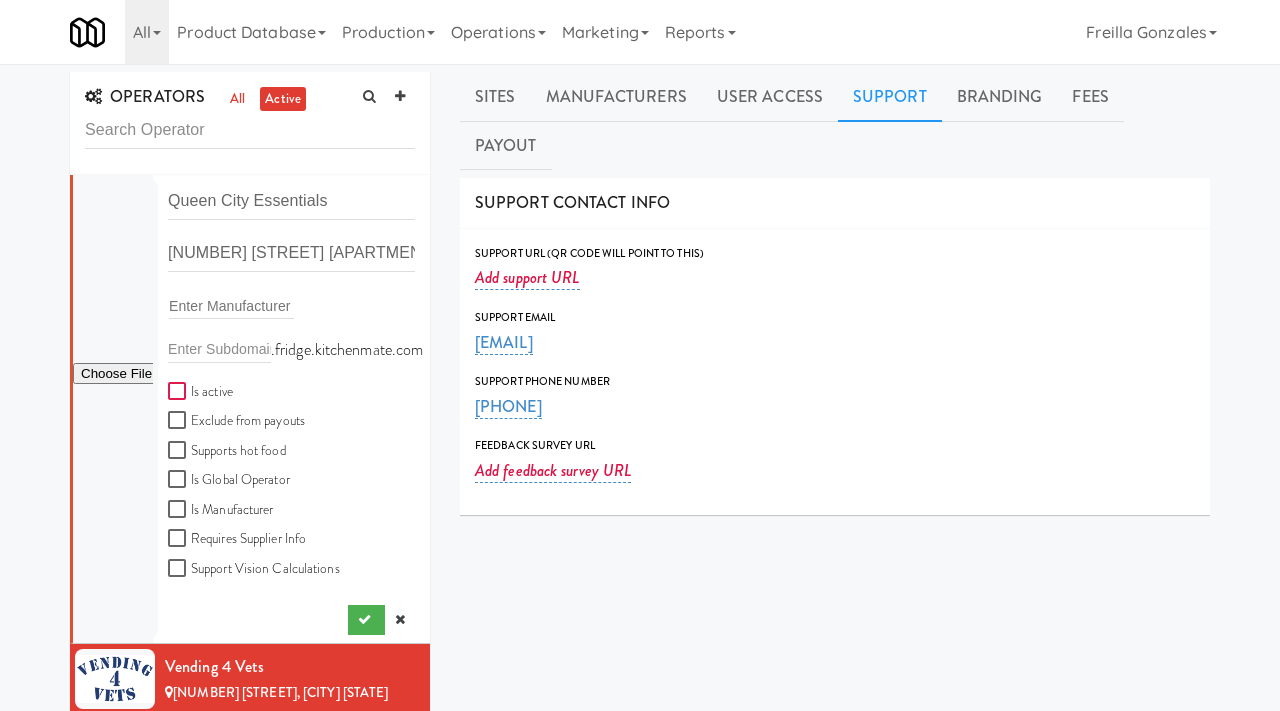 click on "Is active" at bounding box center (179, 392) 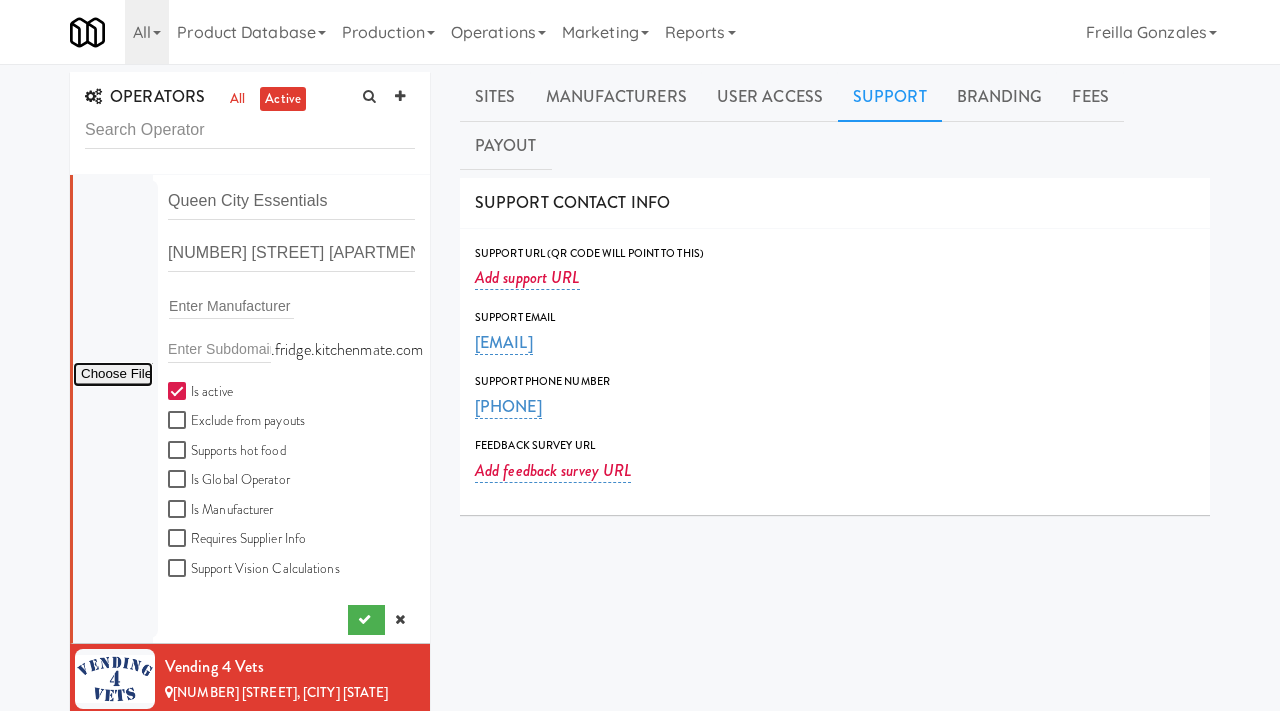 click at bounding box center [113, 374] 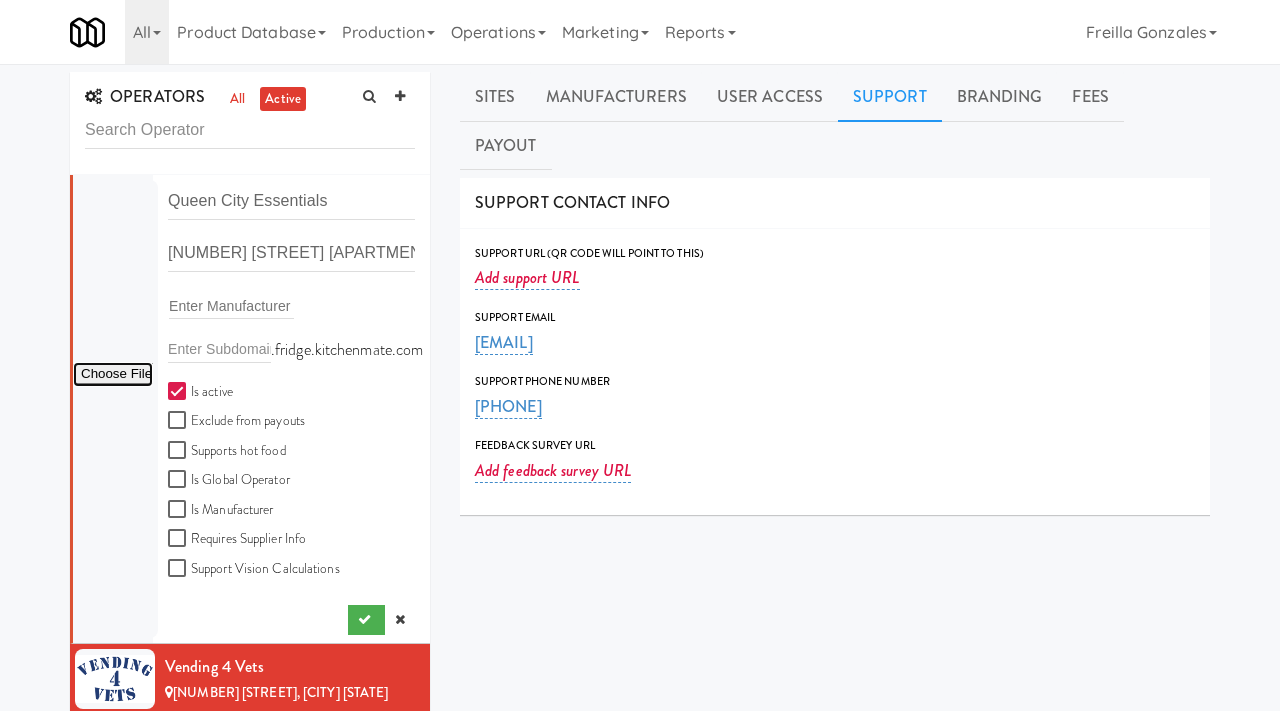 type on "C:\fakepath\77161ae1-95c6-41ad-8cfb-9a0234746fb2-0-2logo___dark_icon__270_x_270_-A2401CF4-9038-4263-907D-E0AD079780A9.png" 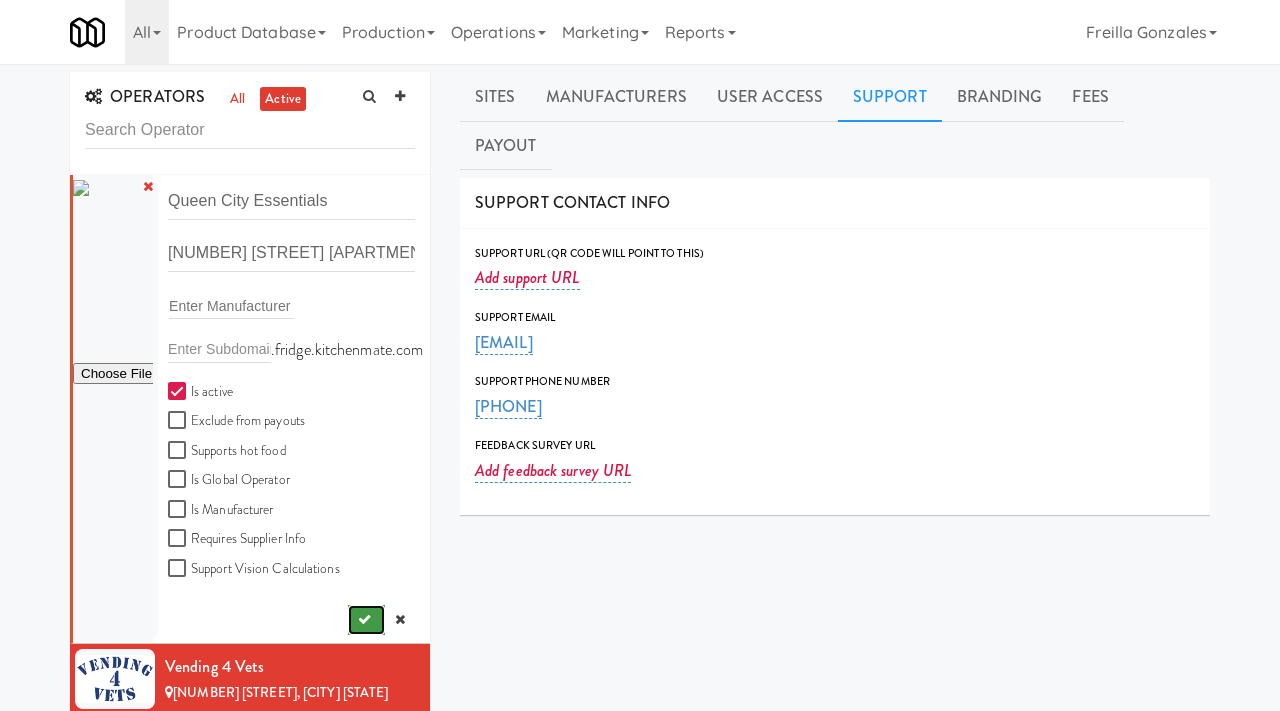 click at bounding box center [364, 619] 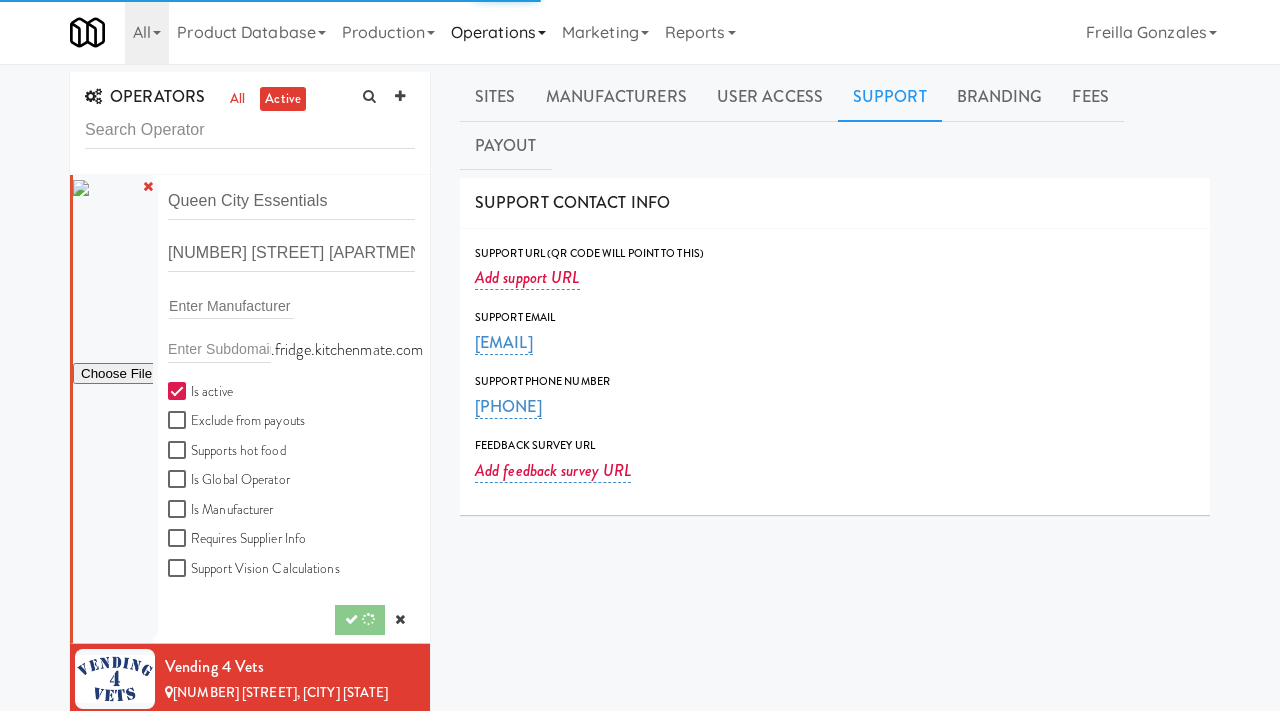 type 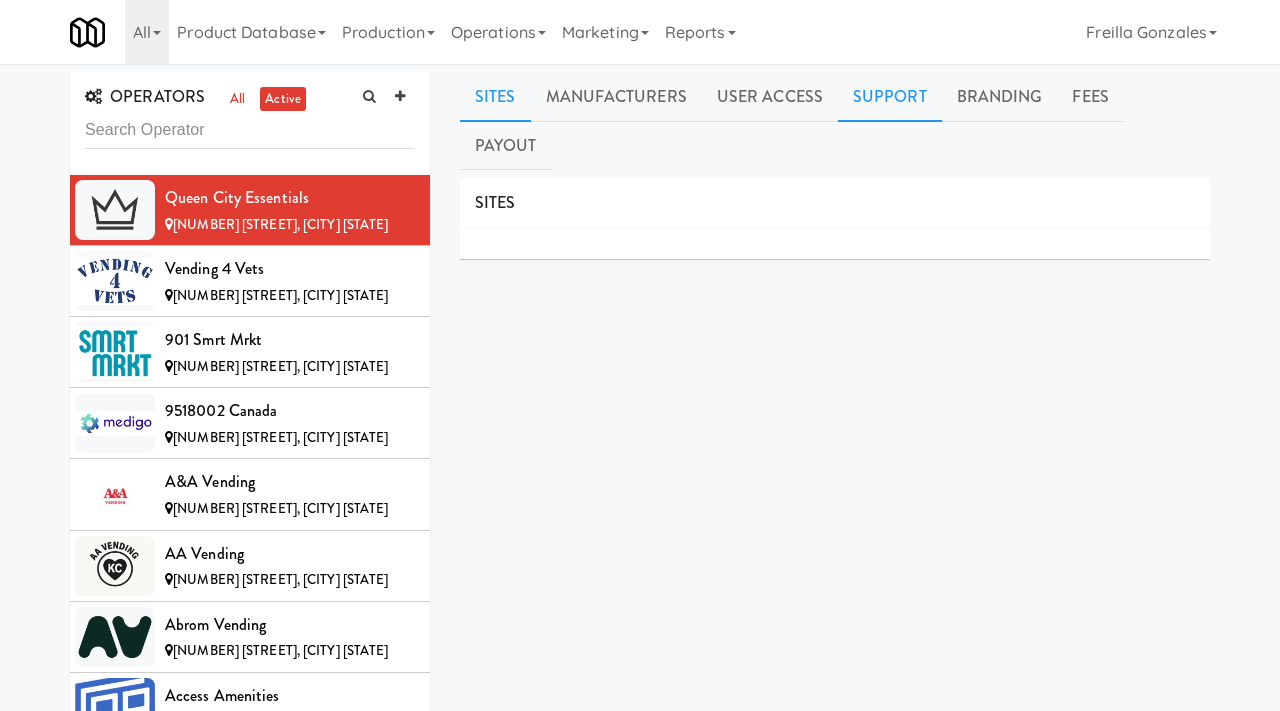 click on "Support" at bounding box center [890, 97] 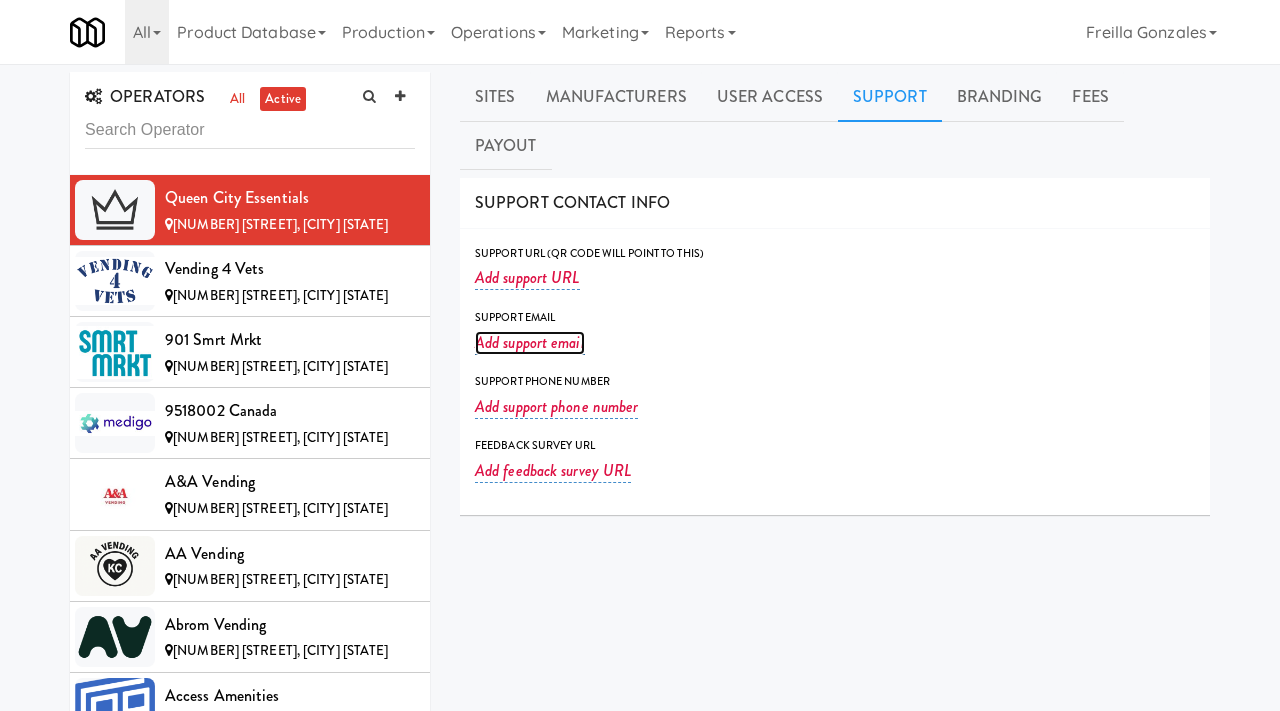click on "Add support email" at bounding box center (530, 343) 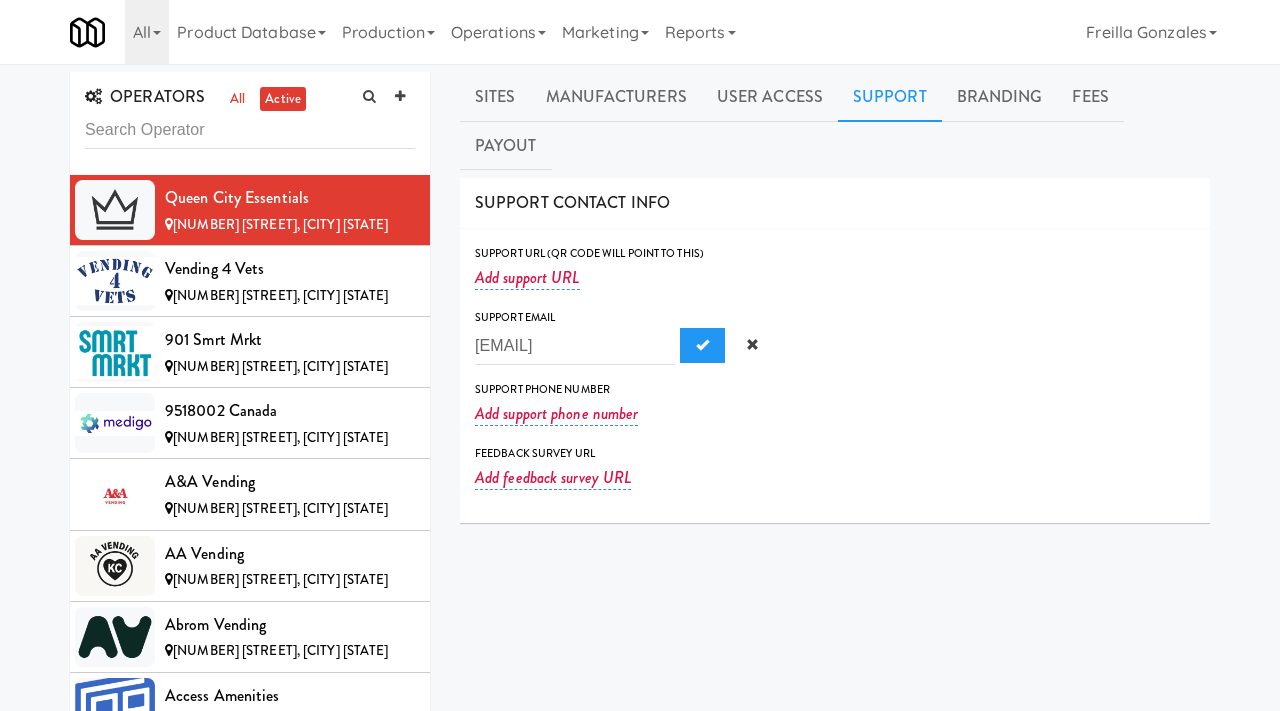 scroll, scrollTop: 0, scrollLeft: 76, axis: horizontal 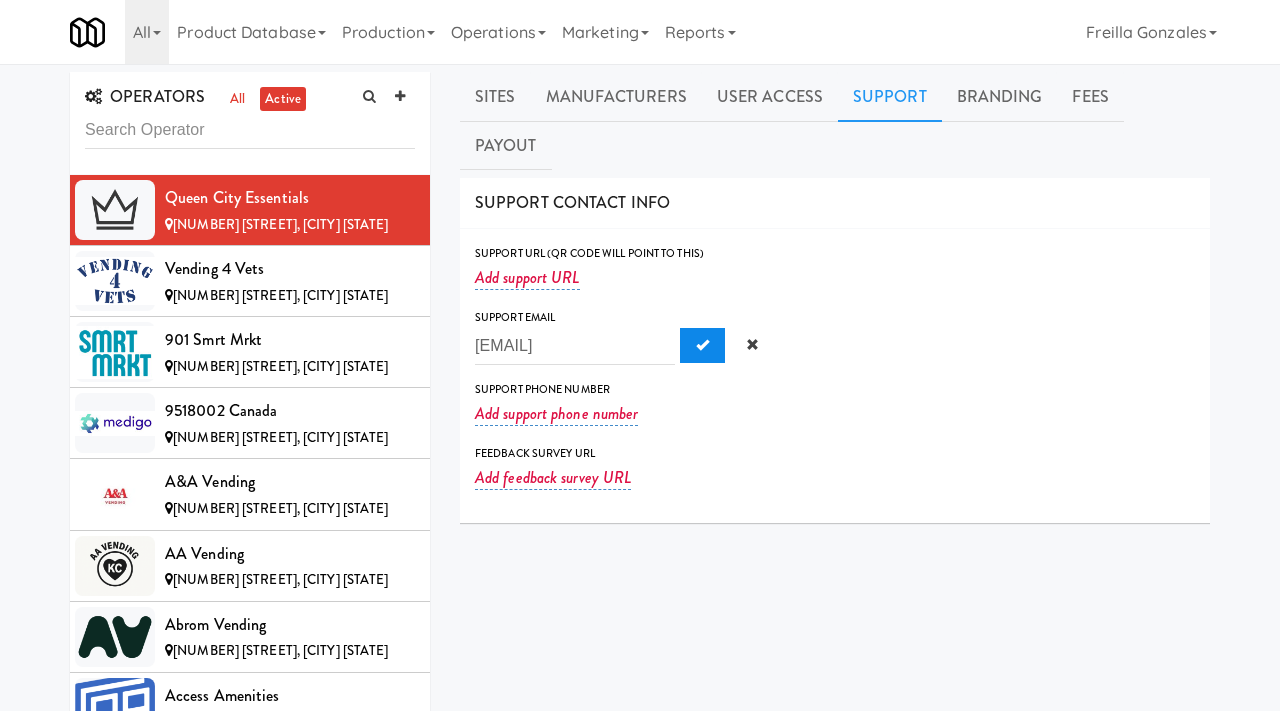 type on "queencityessentialsllc@gmail.com" 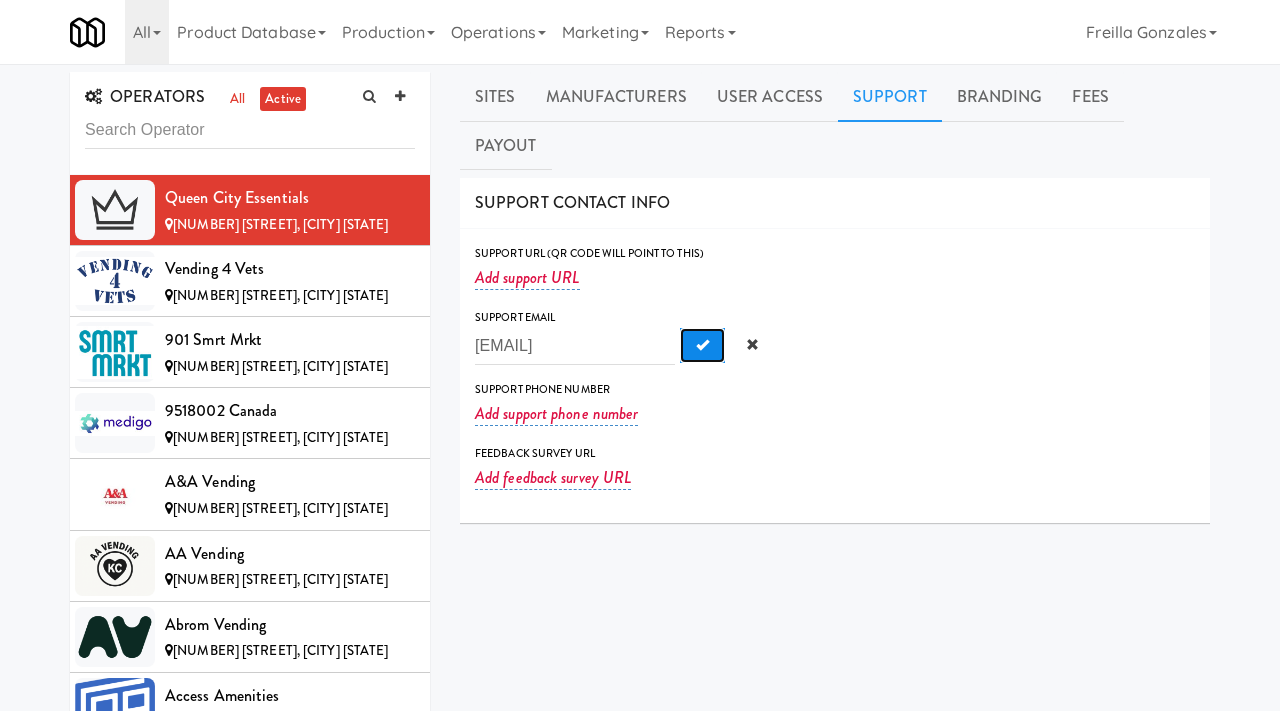 click at bounding box center (702, 346) 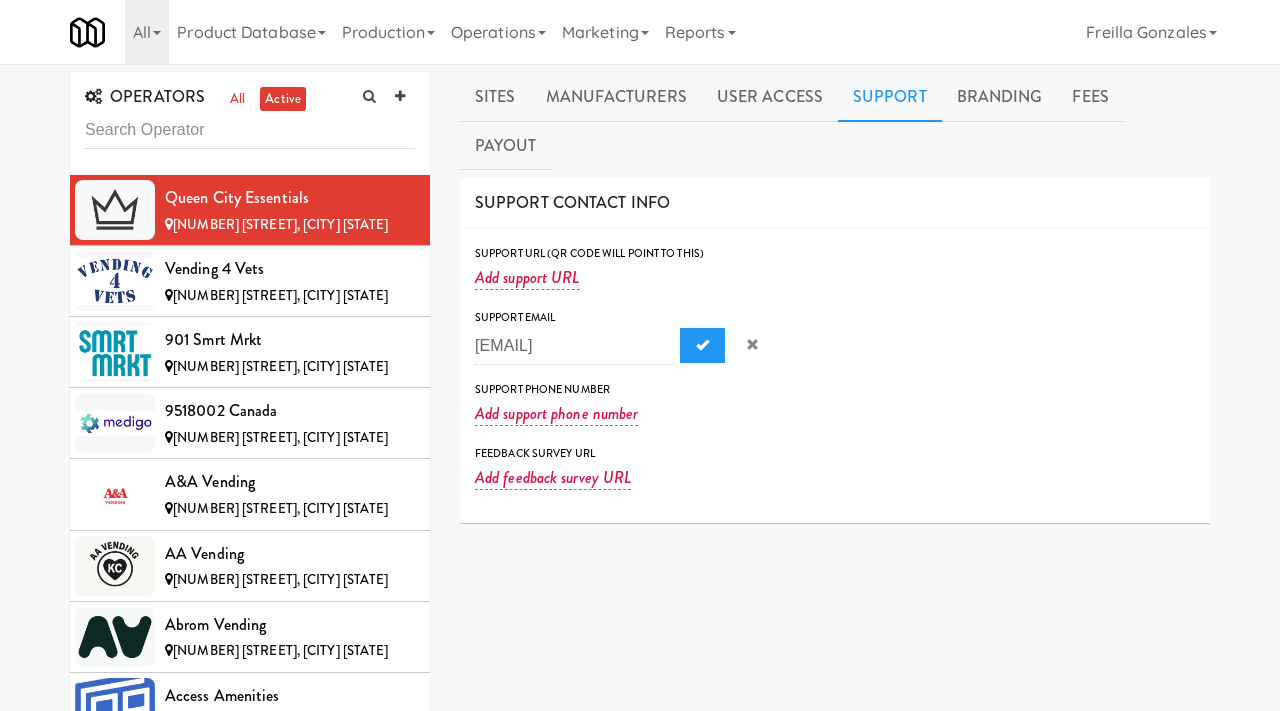 scroll, scrollTop: 0, scrollLeft: 0, axis: both 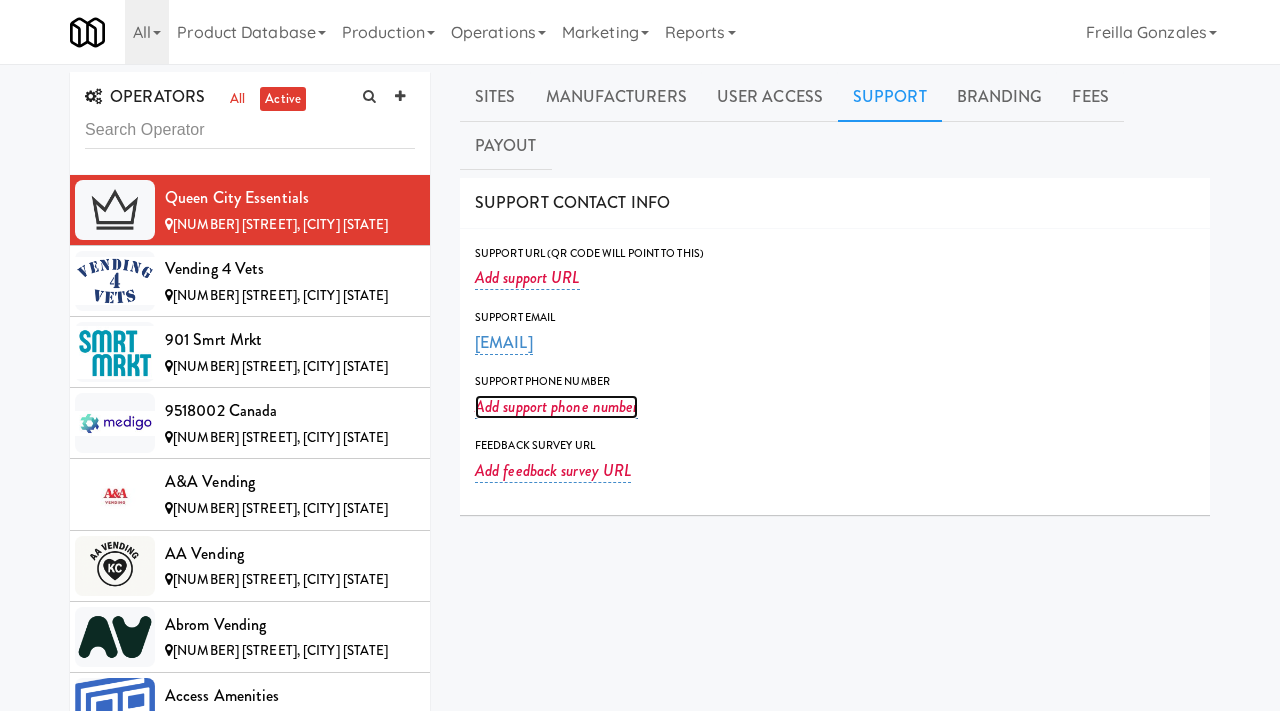 click on "Add support phone number" at bounding box center (556, 407) 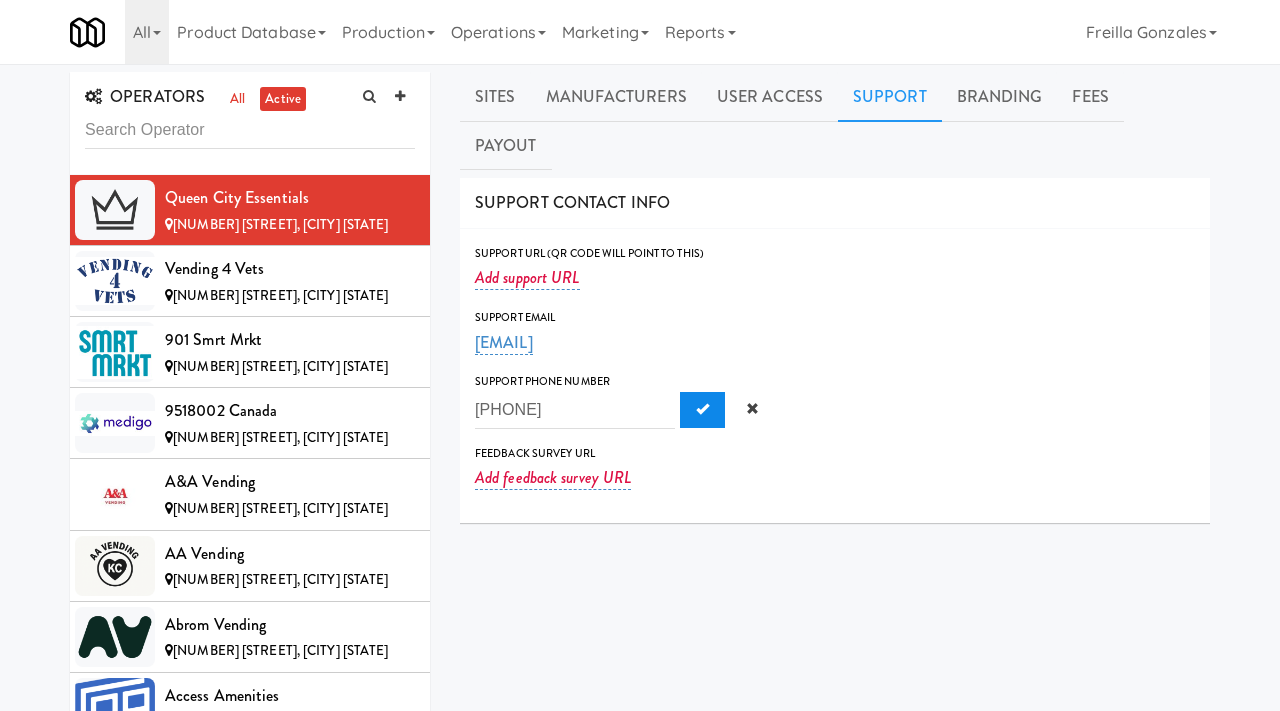 type on "5133997854" 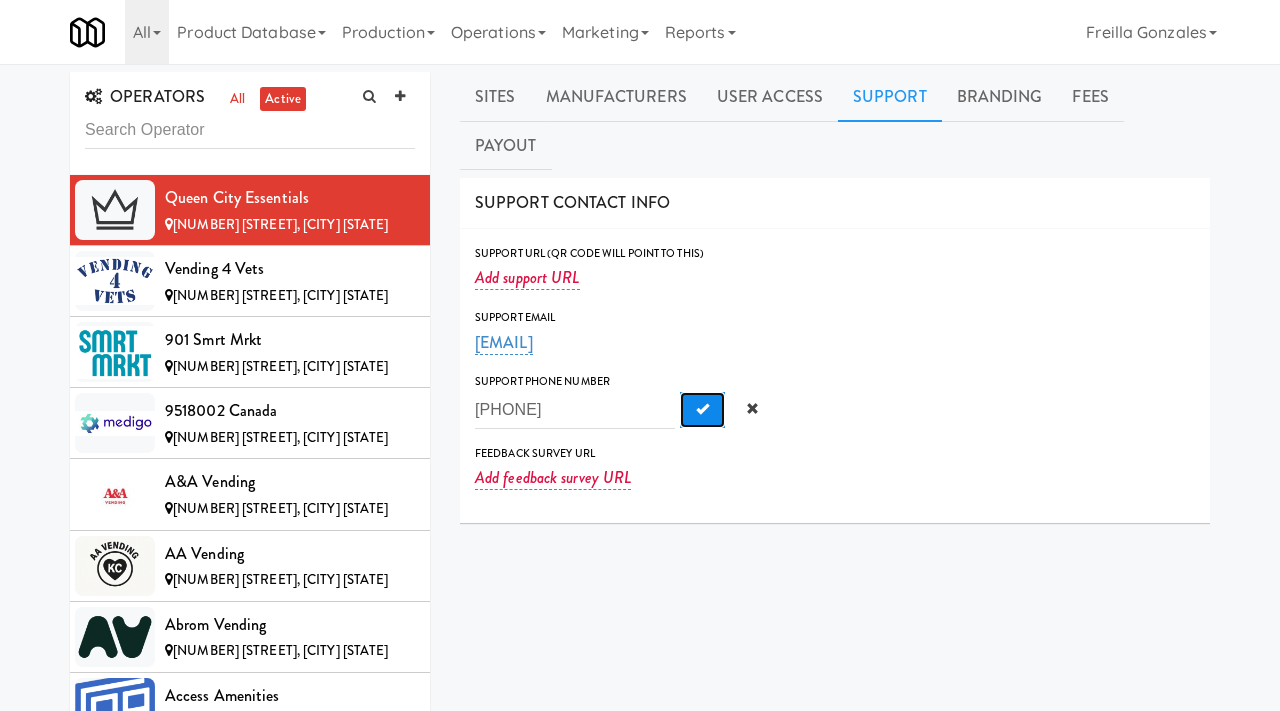 click at bounding box center (702, 410) 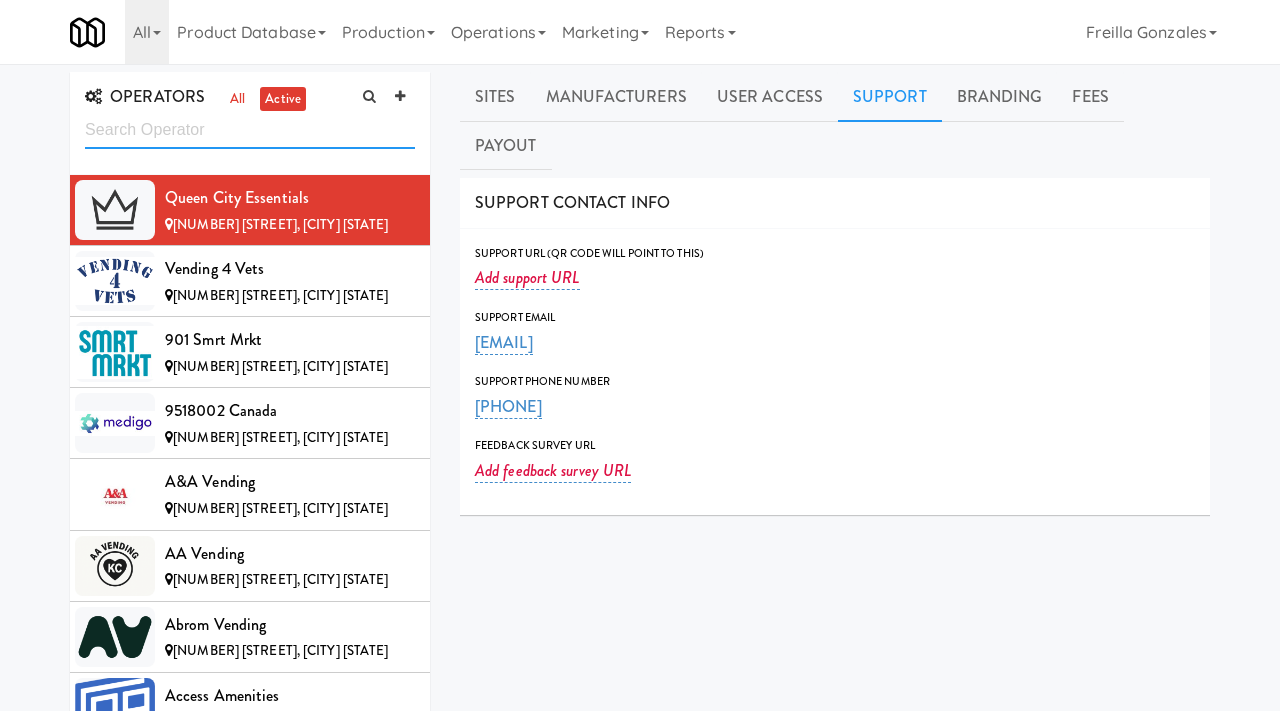 click at bounding box center [250, 130] 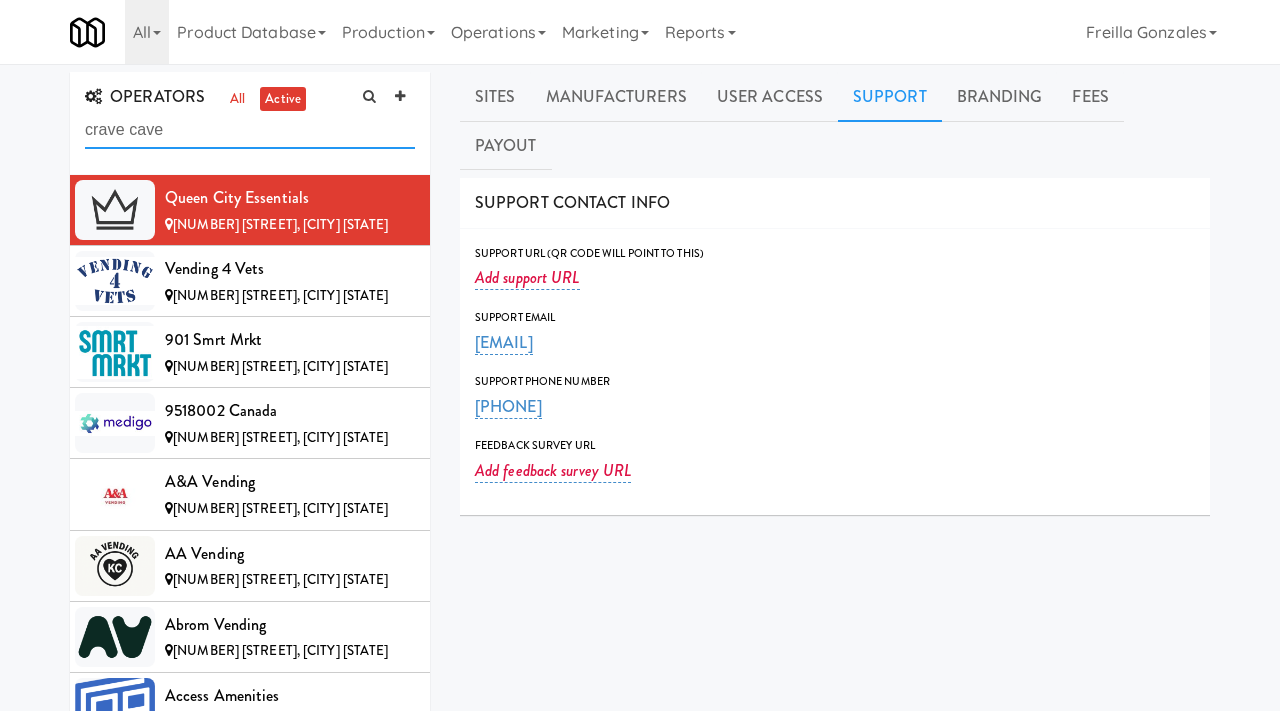 type on "crave cave" 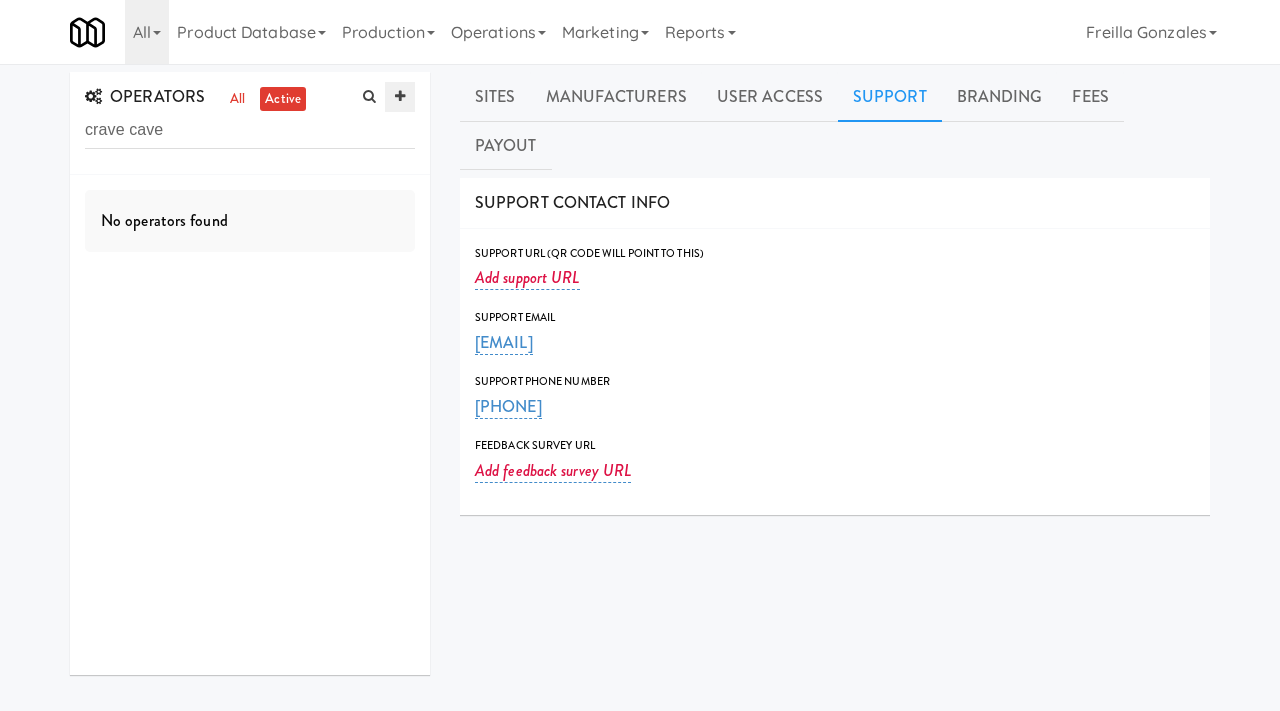 click at bounding box center (400, 96) 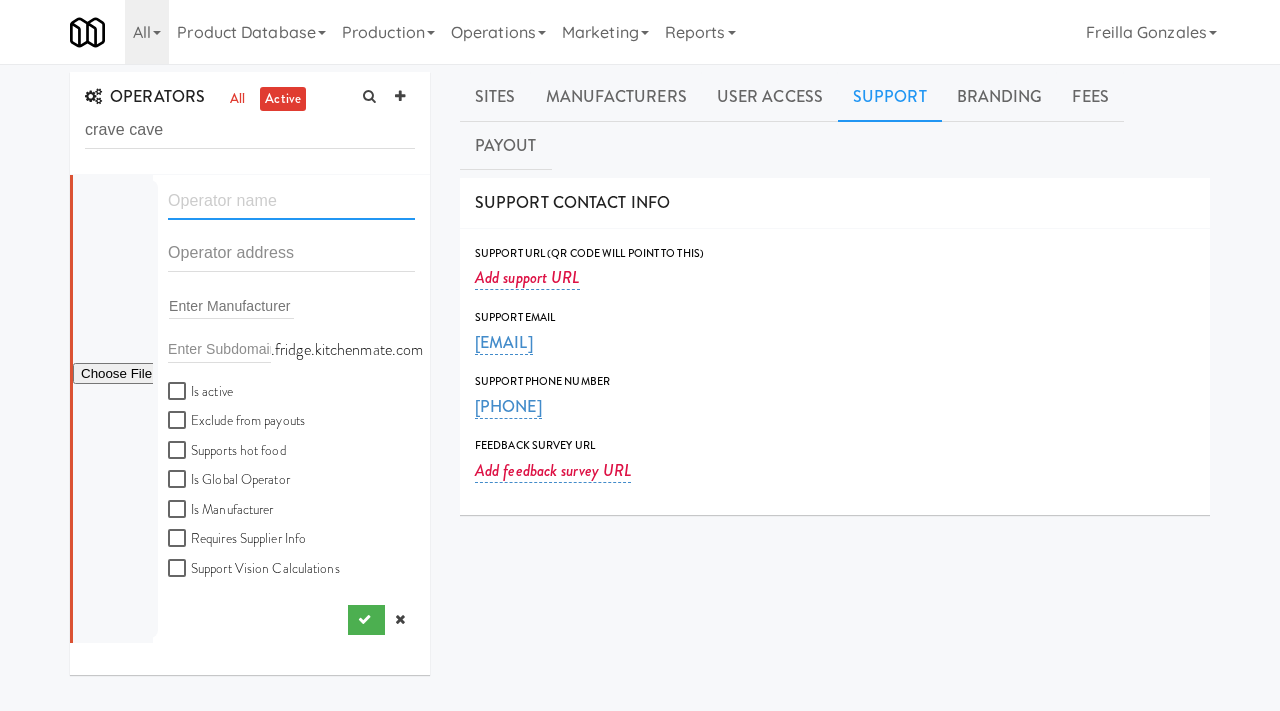 click at bounding box center [291, 201] 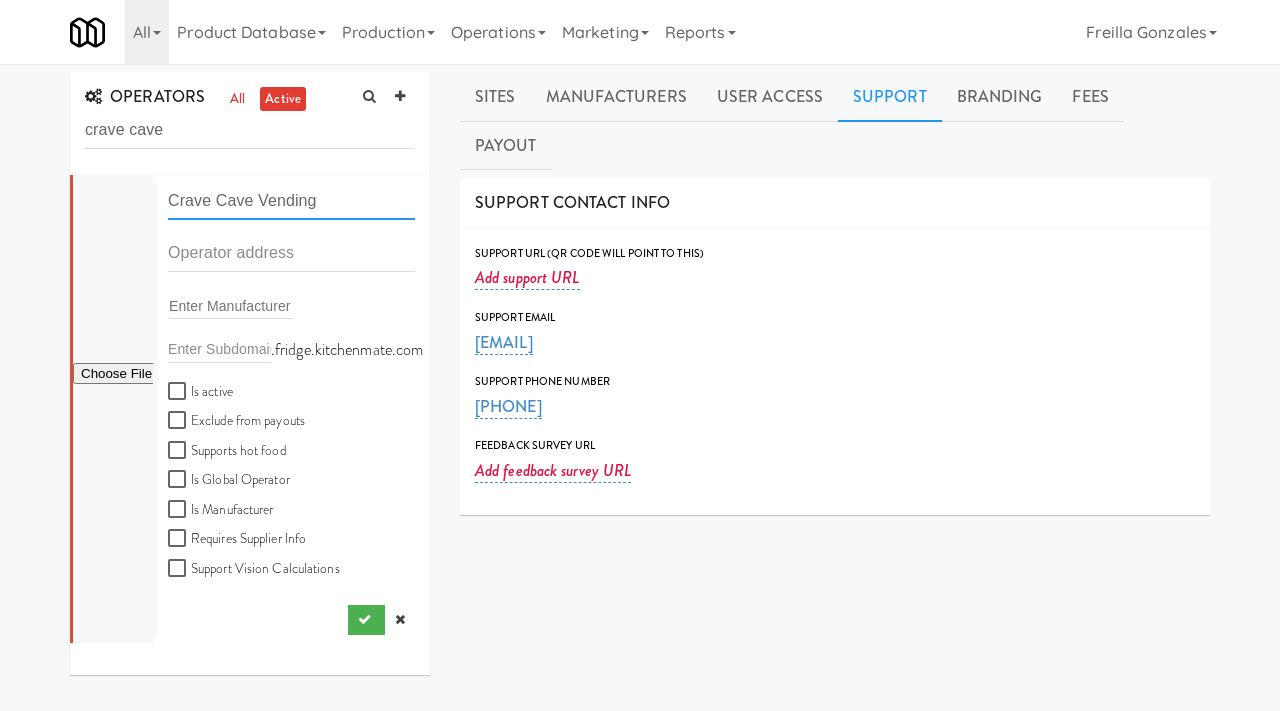 type on "Crave Cave Vending" 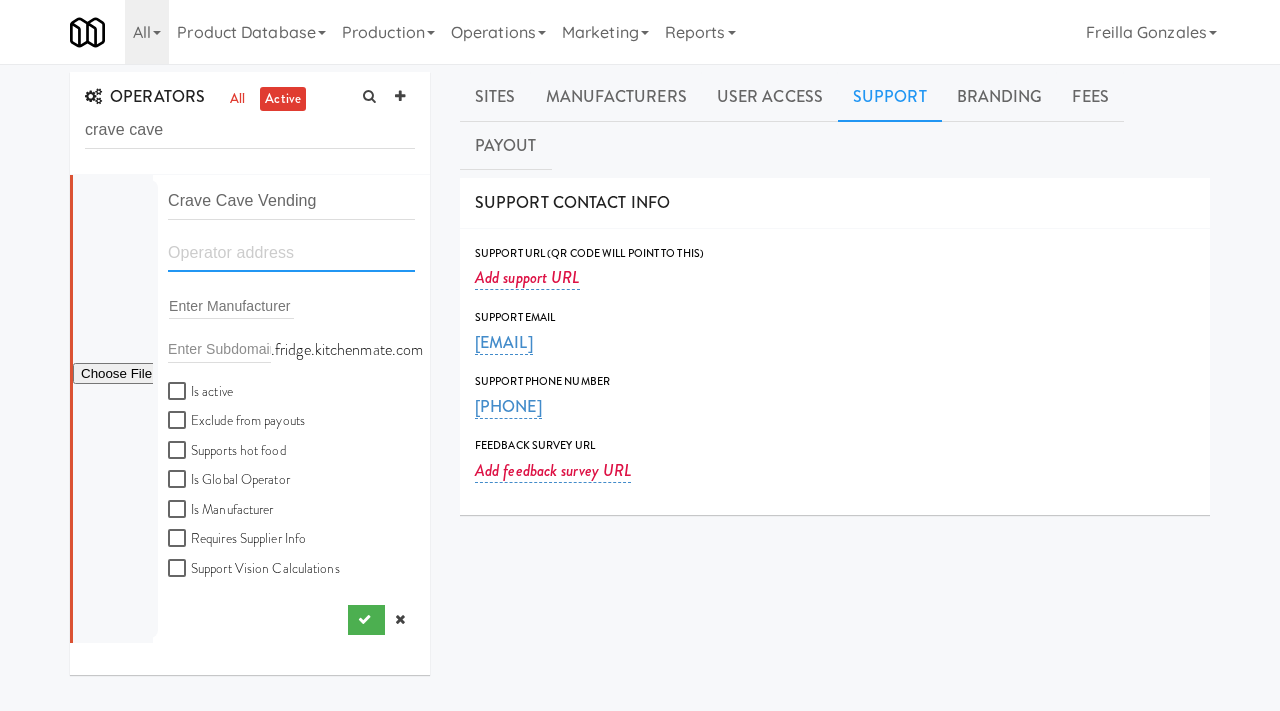 click at bounding box center (291, 253) 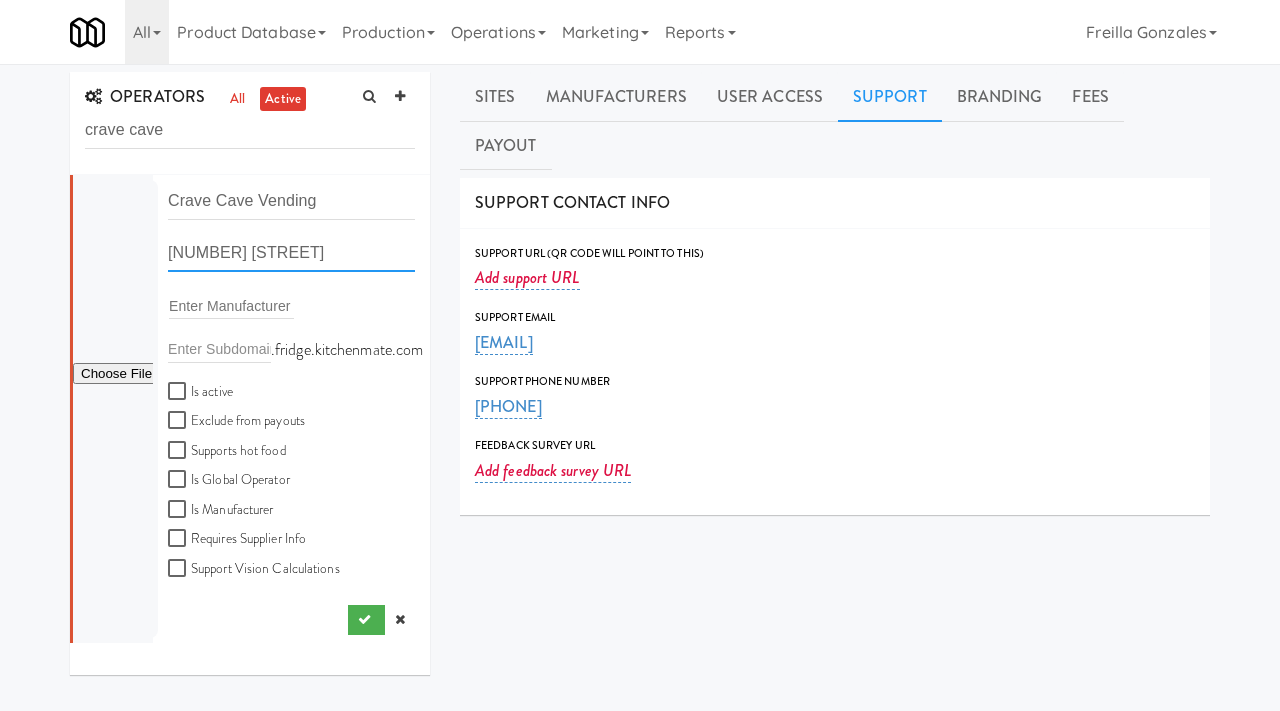 scroll, scrollTop: 0, scrollLeft: 15, axis: horizontal 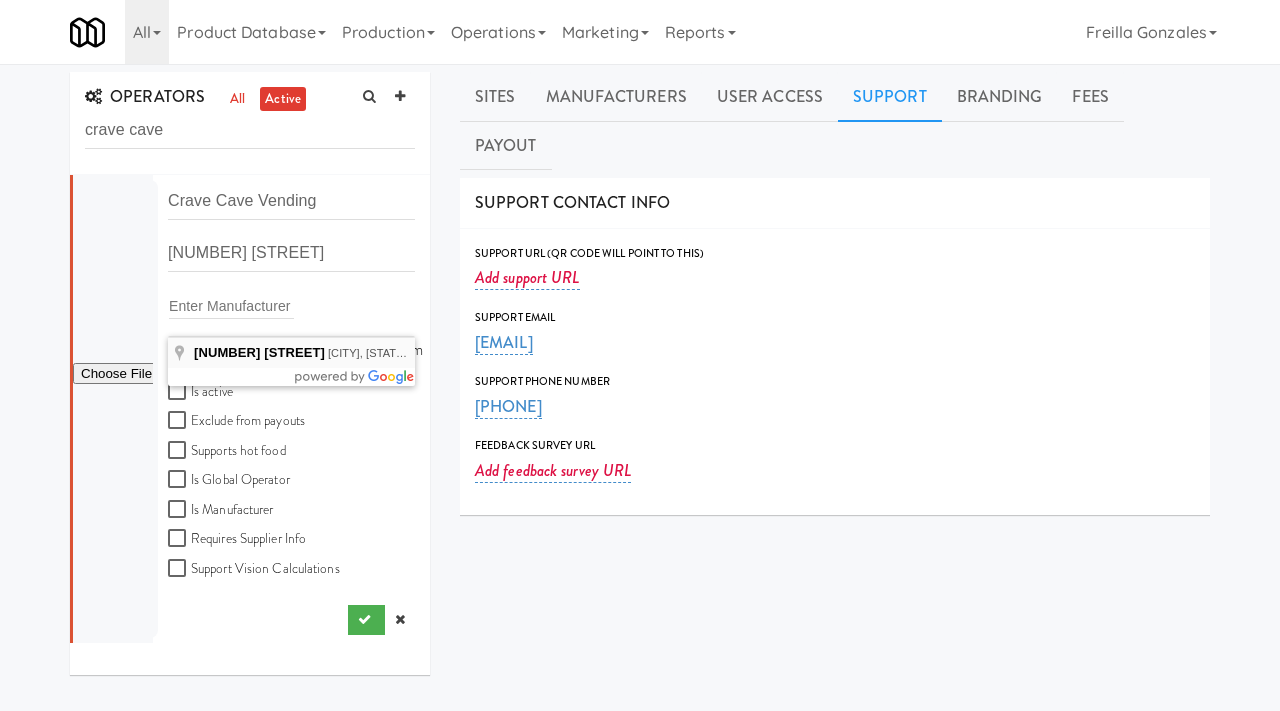 type on "1000 Trooper Moises Sanchez Blvd, Edinburg, TX, USA" 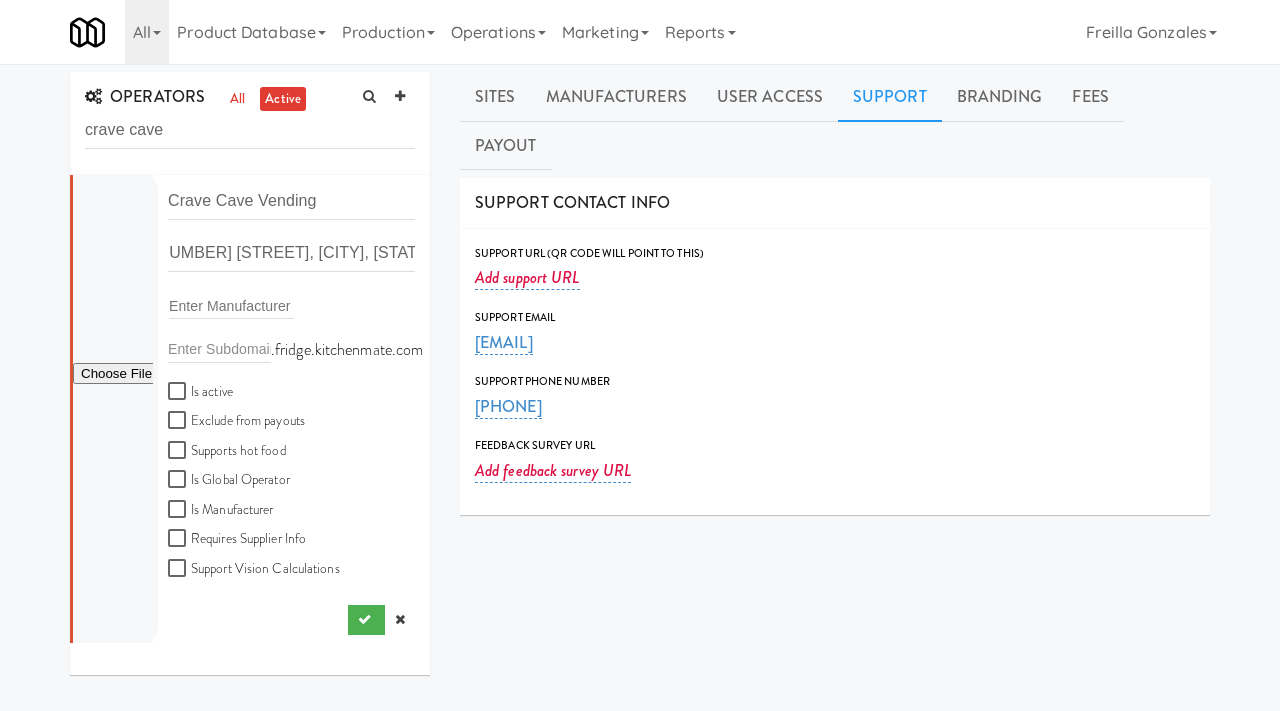 scroll, scrollTop: 0, scrollLeft: 0, axis: both 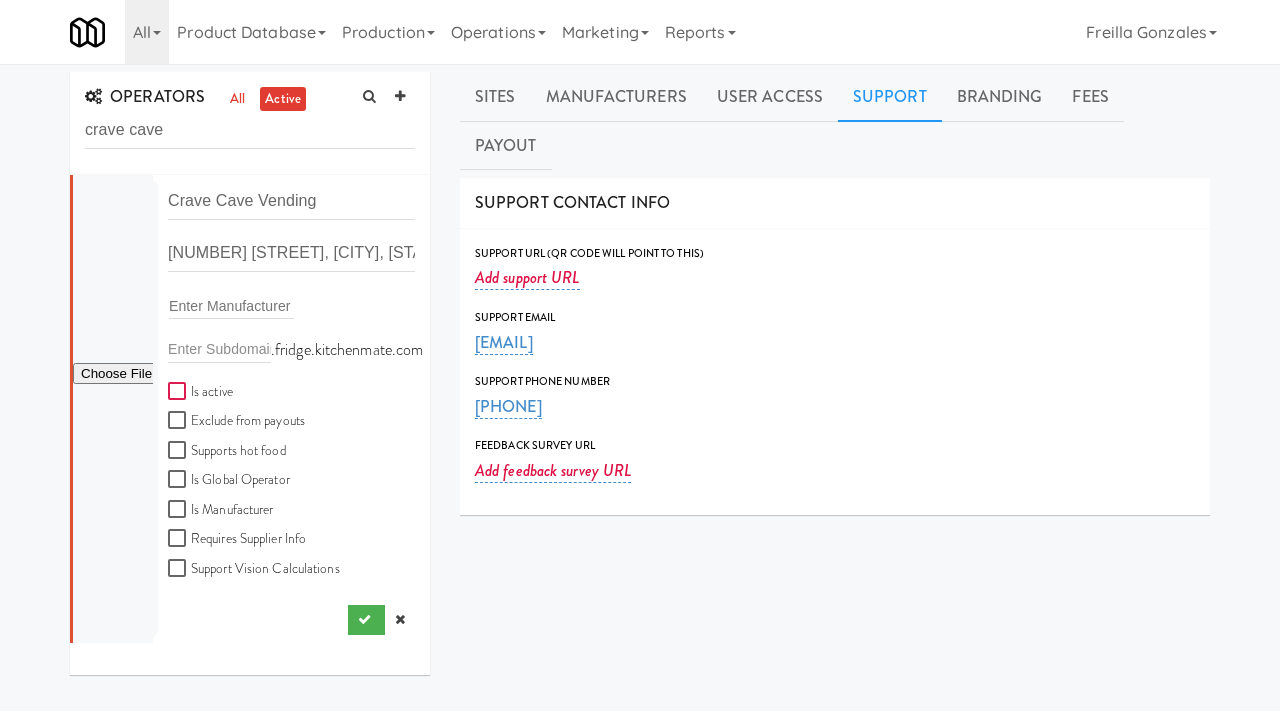 click on "Is active" at bounding box center (179, 392) 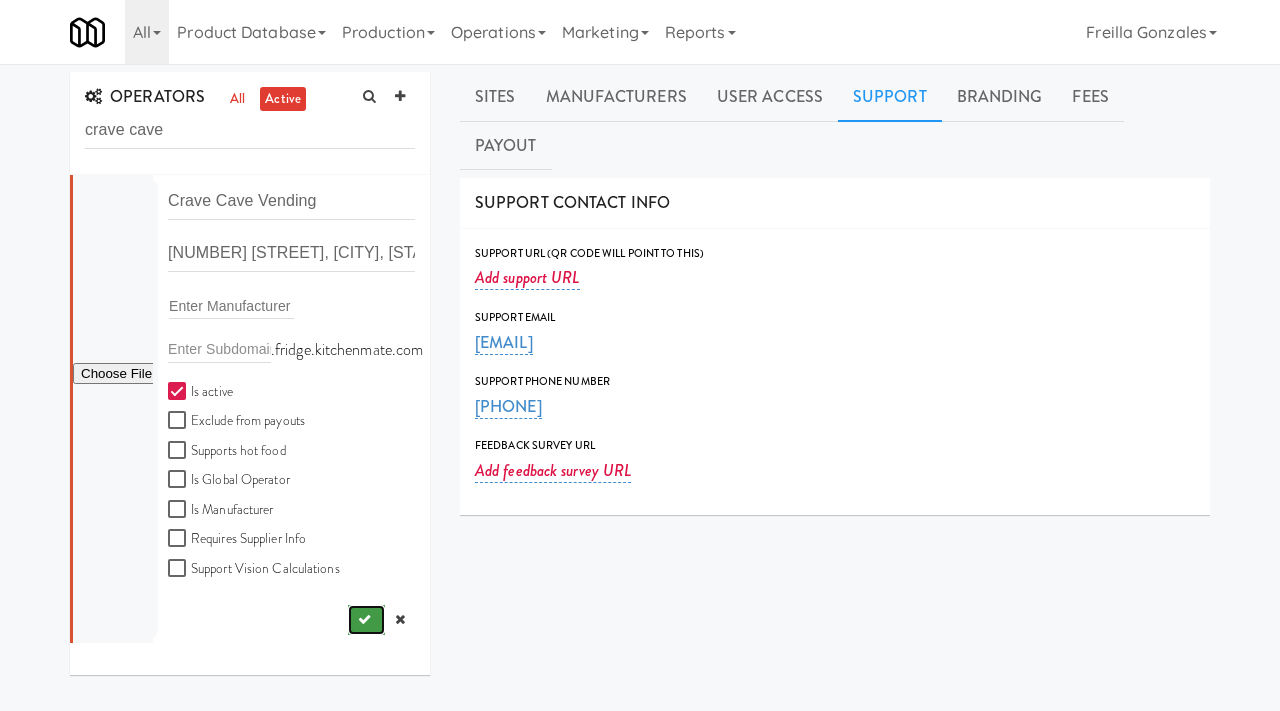 click at bounding box center [366, 620] 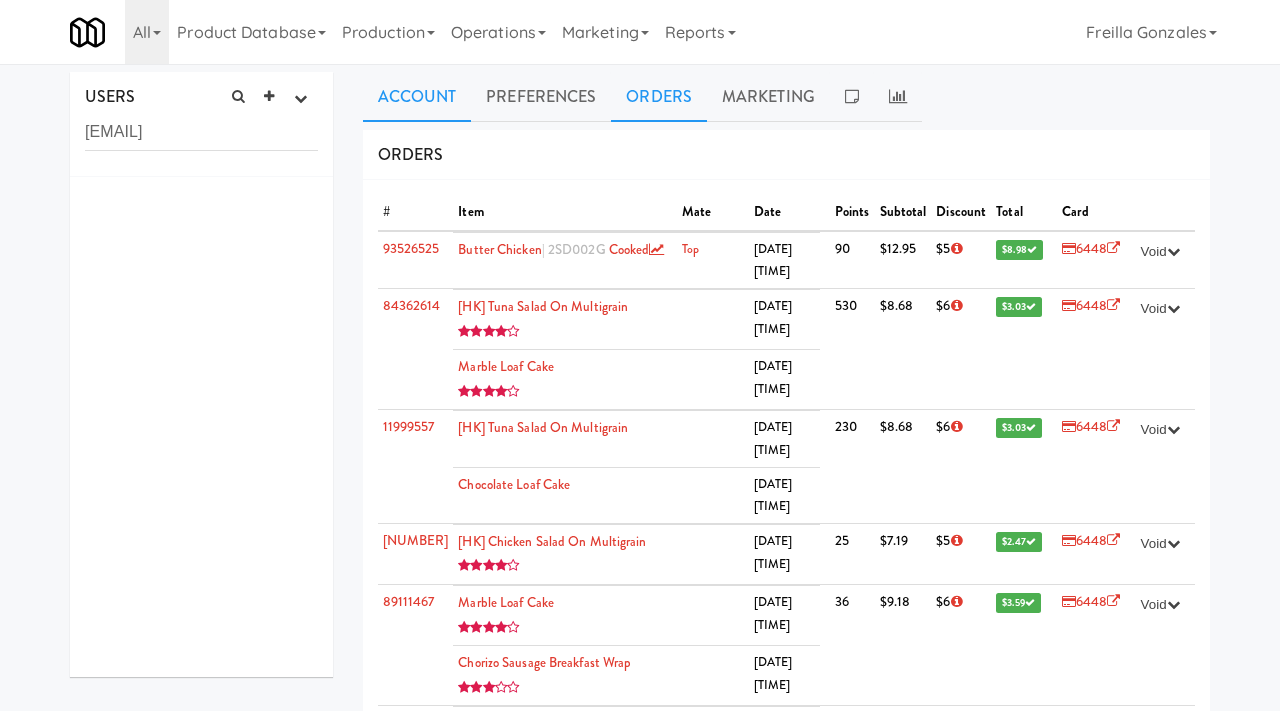 scroll, scrollTop: 0, scrollLeft: 0, axis: both 